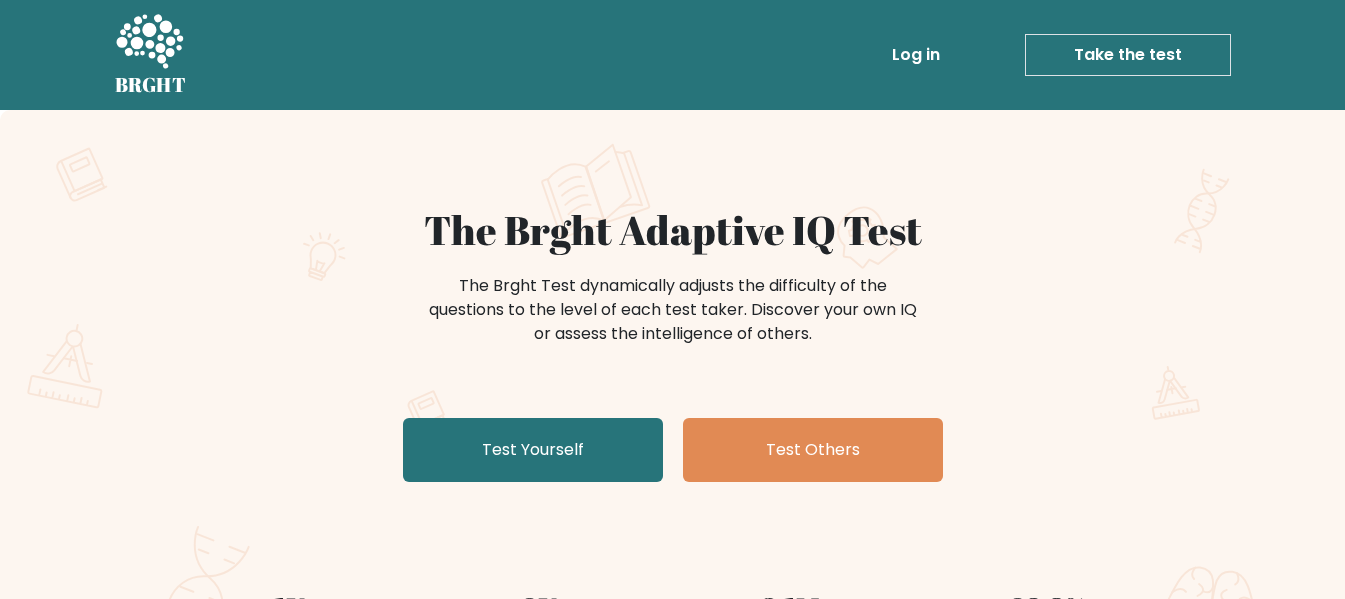 scroll, scrollTop: 0, scrollLeft: 0, axis: both 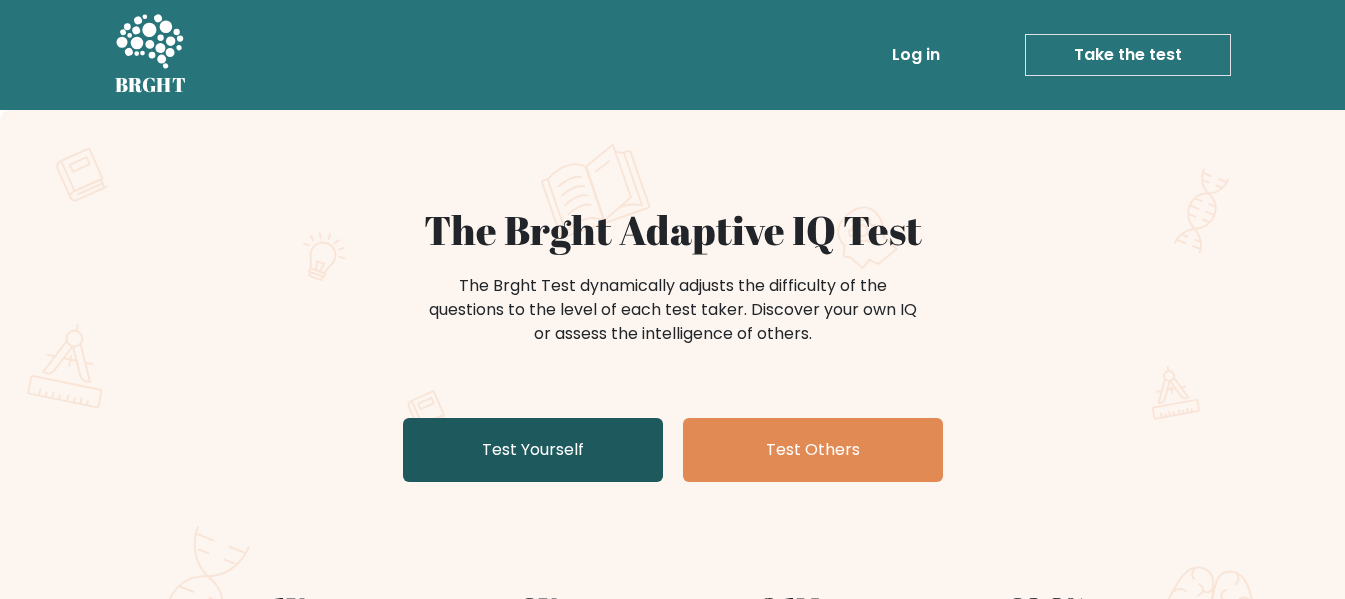 click on "Test Yourself" at bounding box center [533, 450] 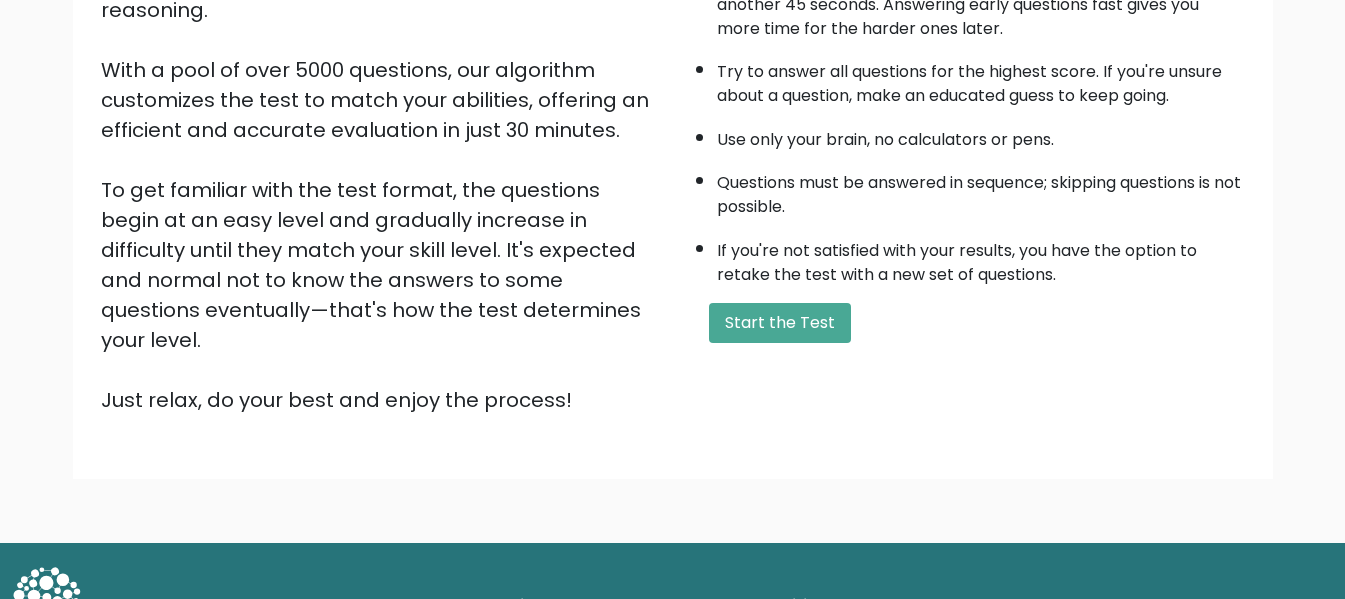scroll, scrollTop: 317, scrollLeft: 0, axis: vertical 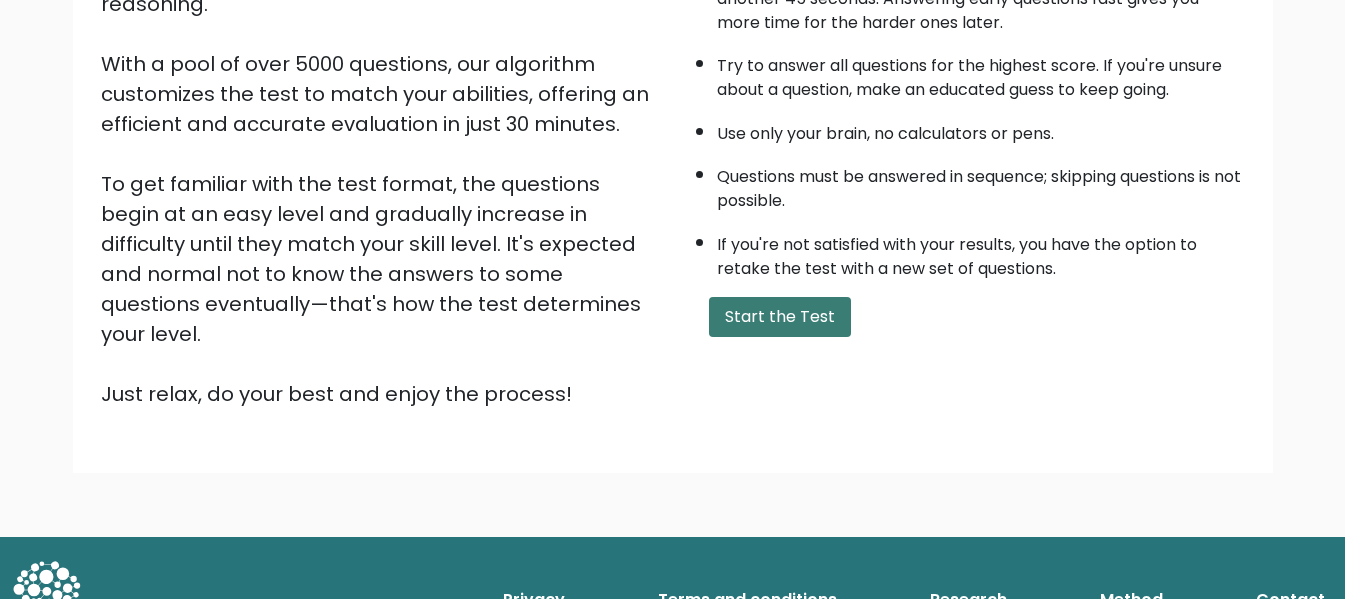 click on "Start the Test" at bounding box center [780, 317] 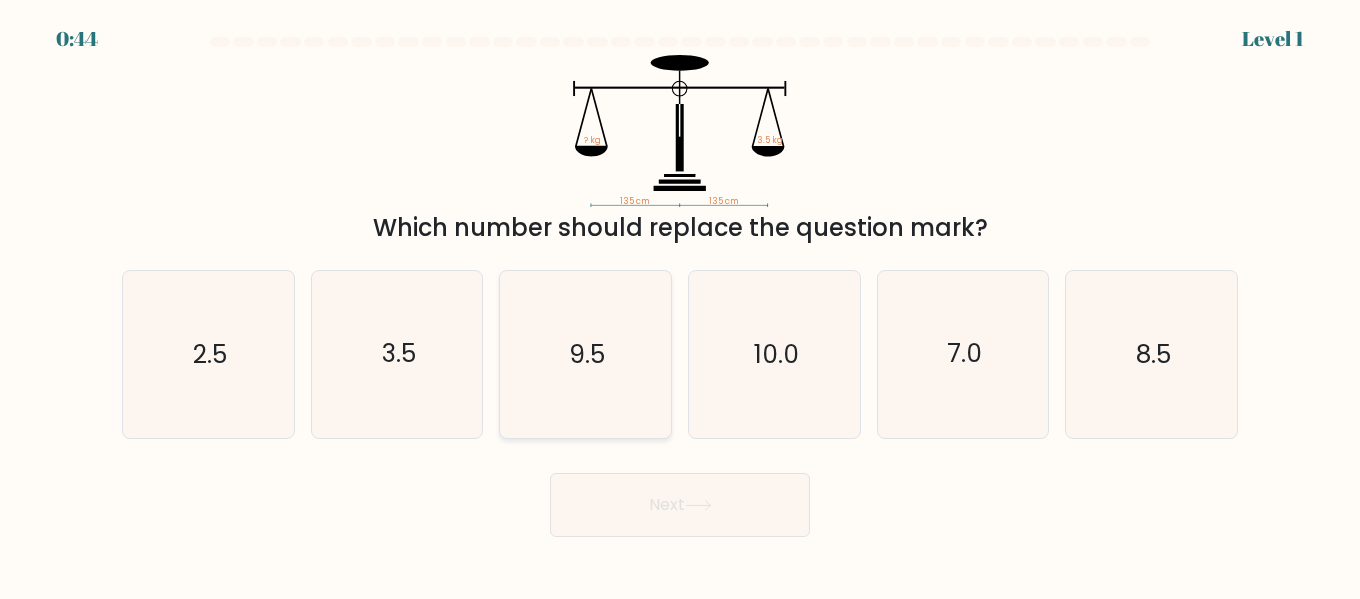 scroll, scrollTop: 0, scrollLeft: 0, axis: both 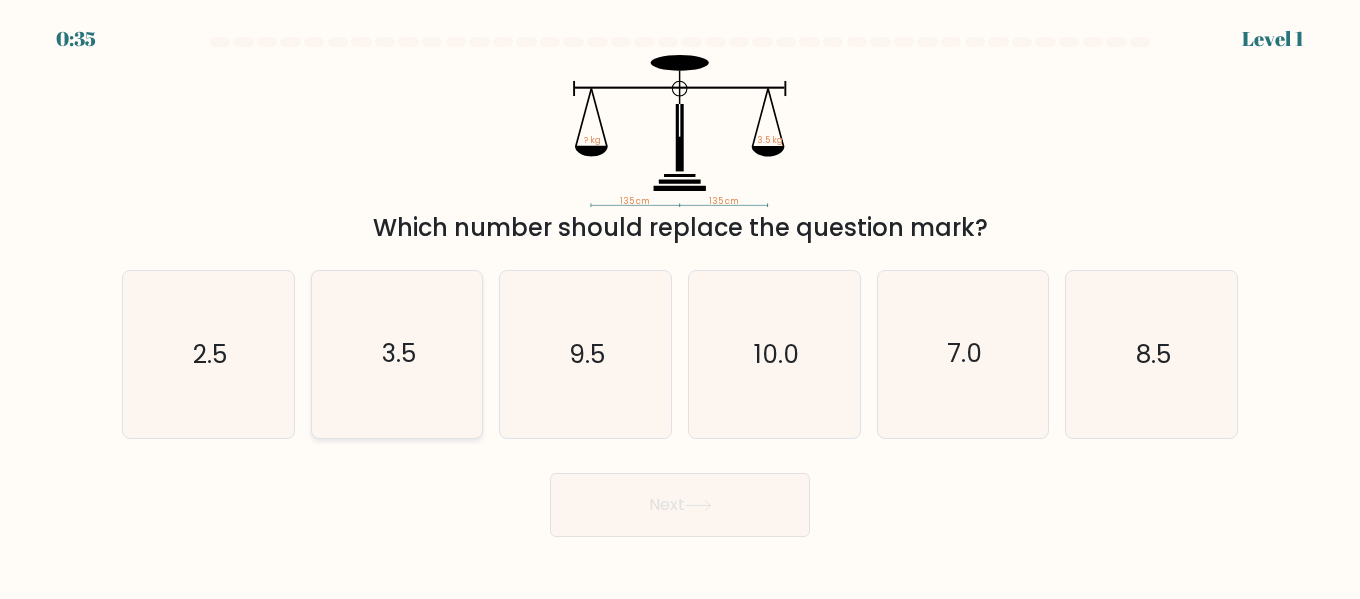 click on "3.5" at bounding box center [399, 354] 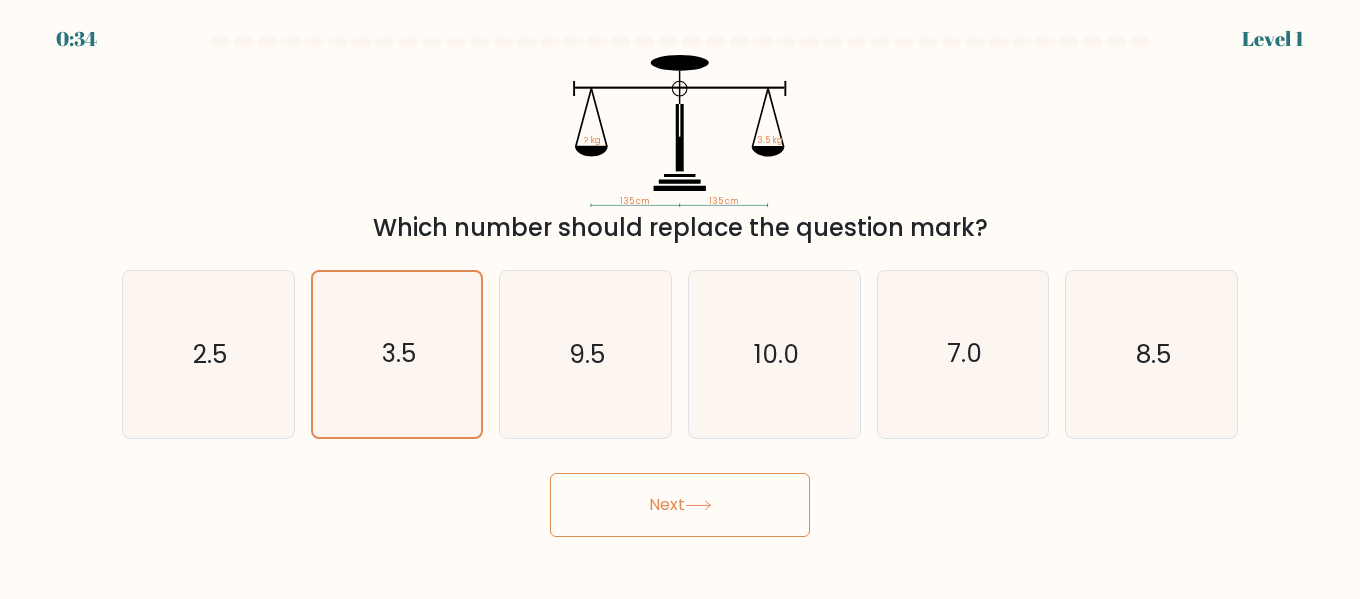 click on "Next" at bounding box center [680, 505] 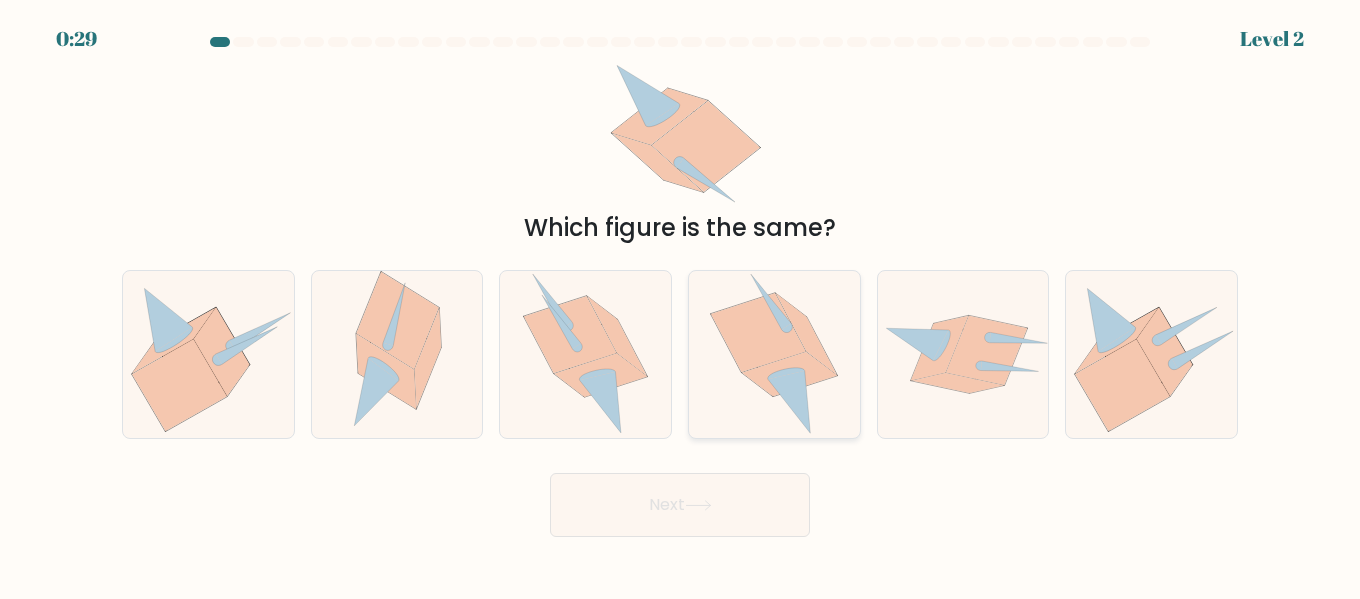 click at bounding box center [789, 374] 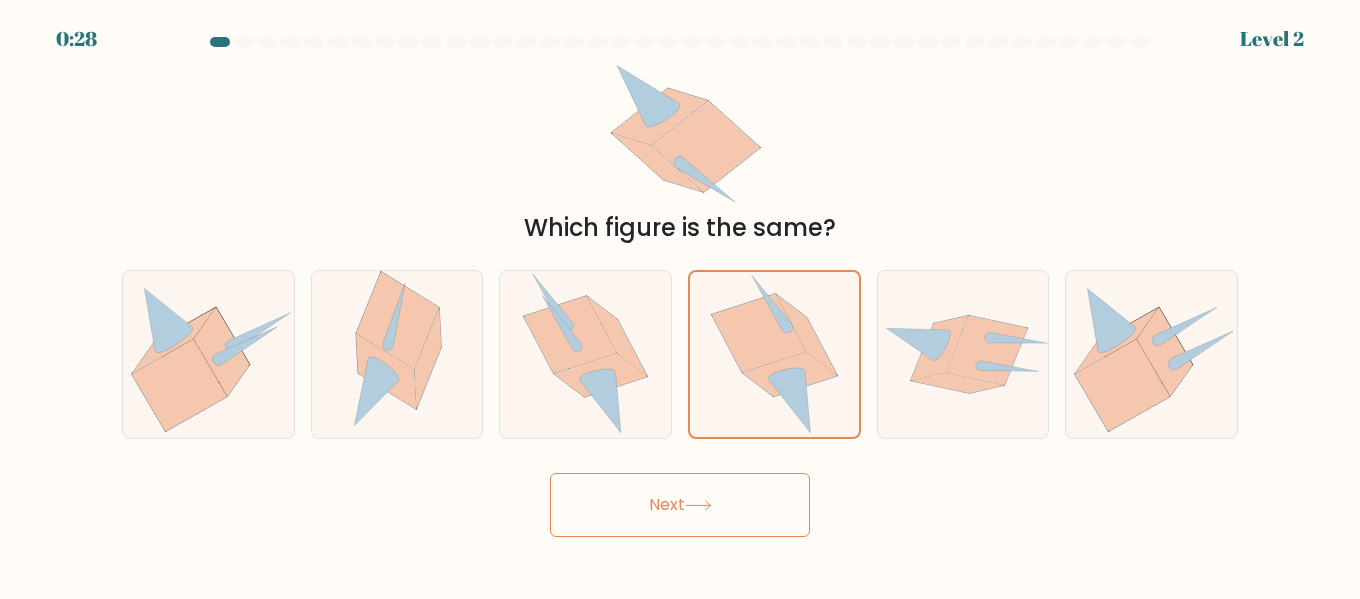 click on "Next" at bounding box center [680, 505] 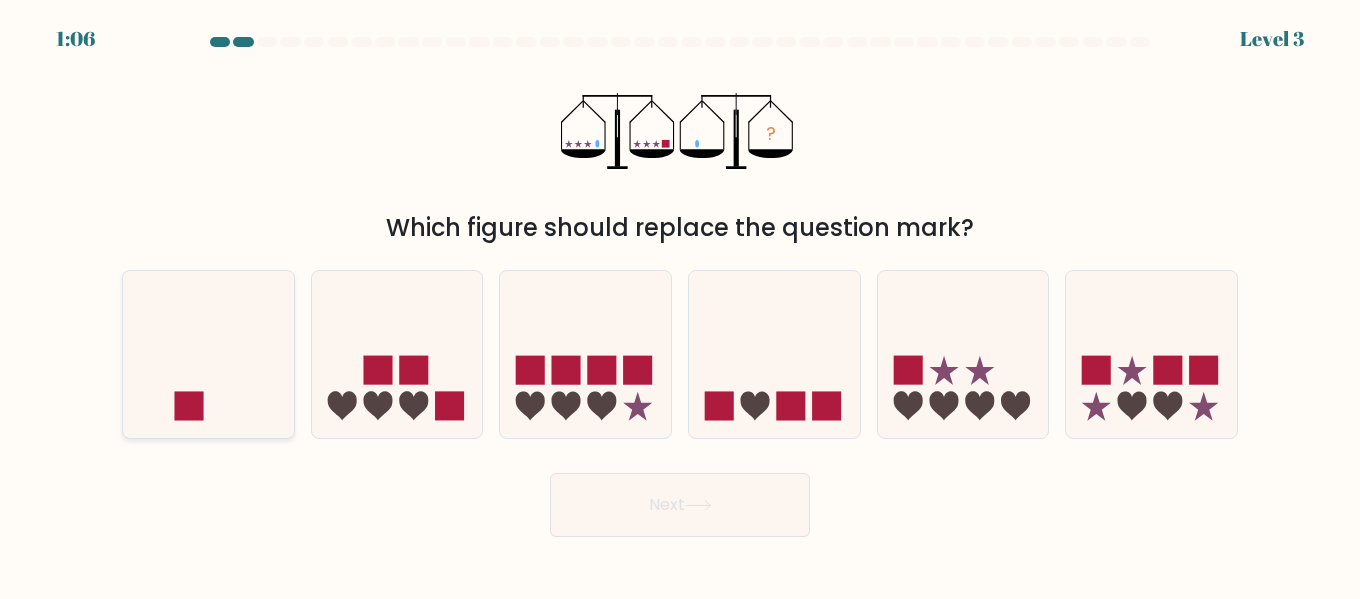 click at bounding box center [208, 354] 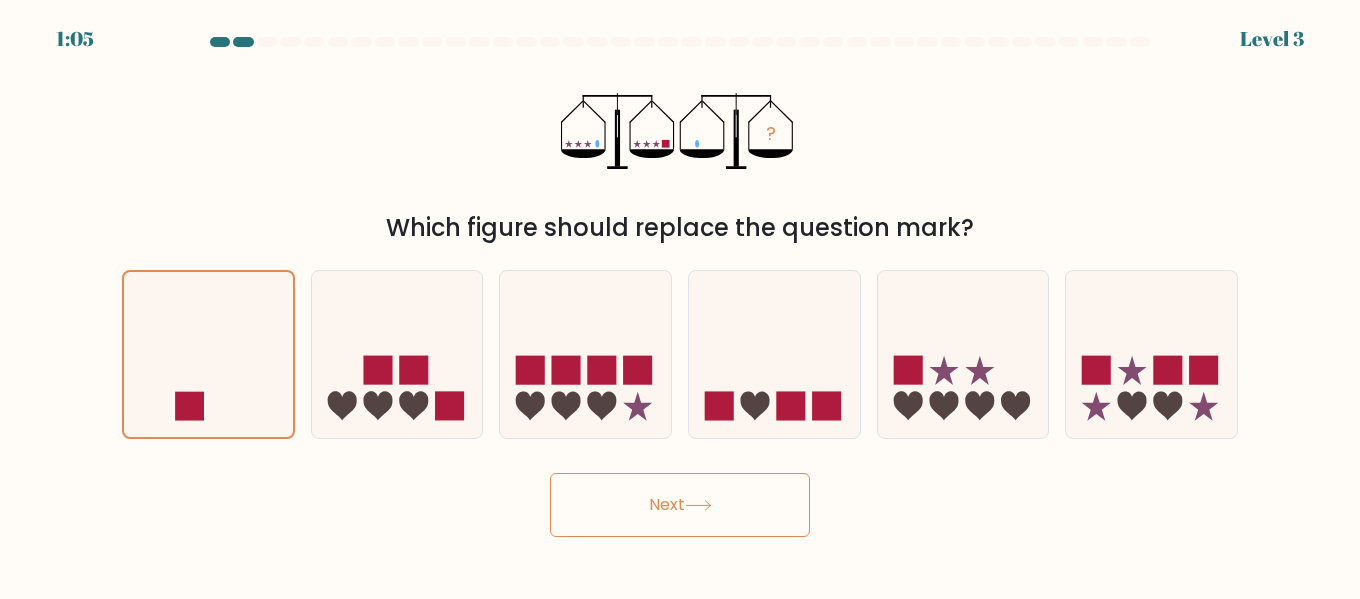 click on "Next" at bounding box center (680, 505) 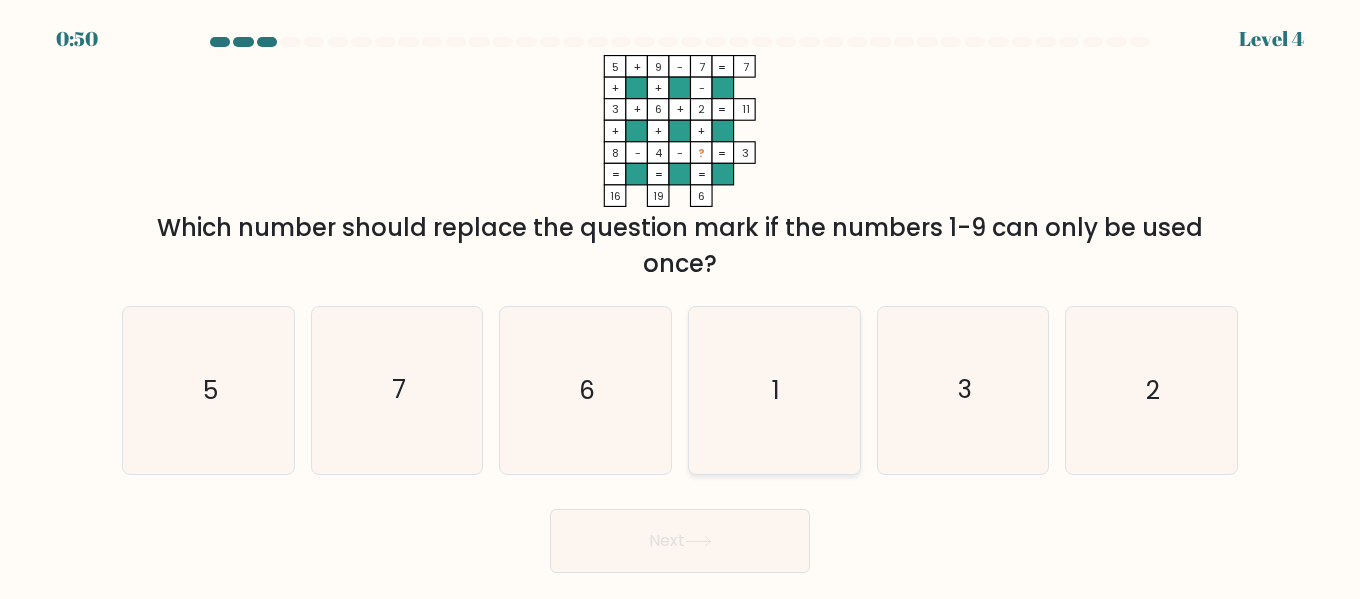 click on "1" at bounding box center [774, 390] 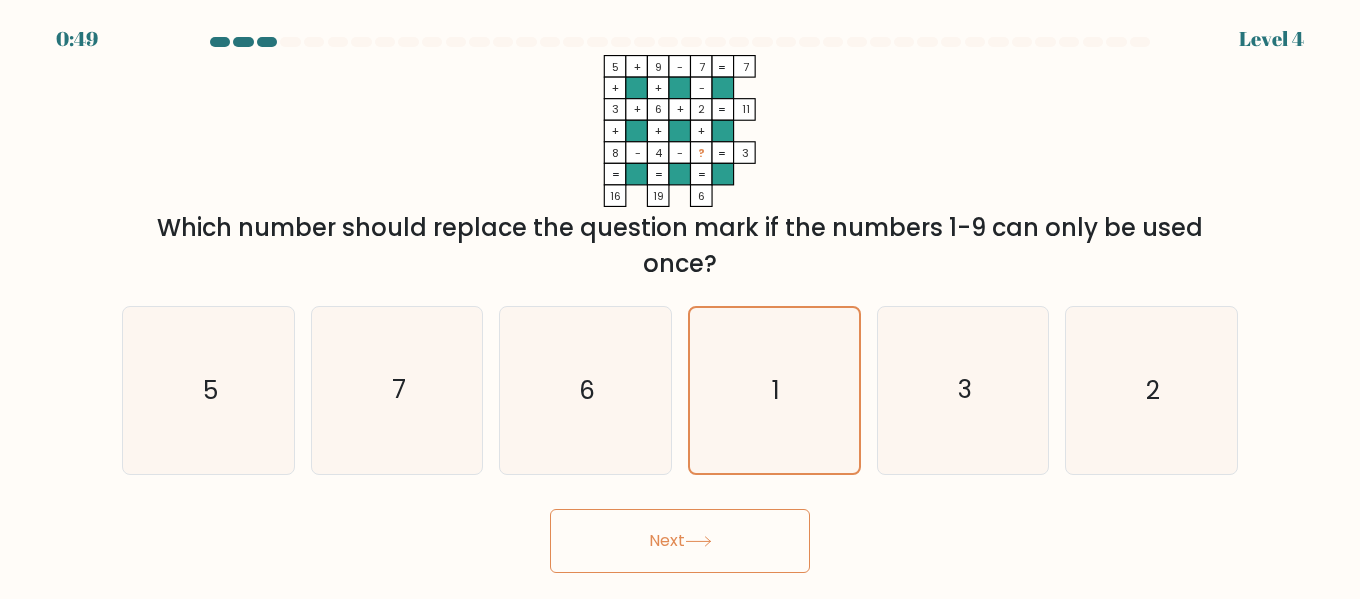 click at bounding box center (698, 541) 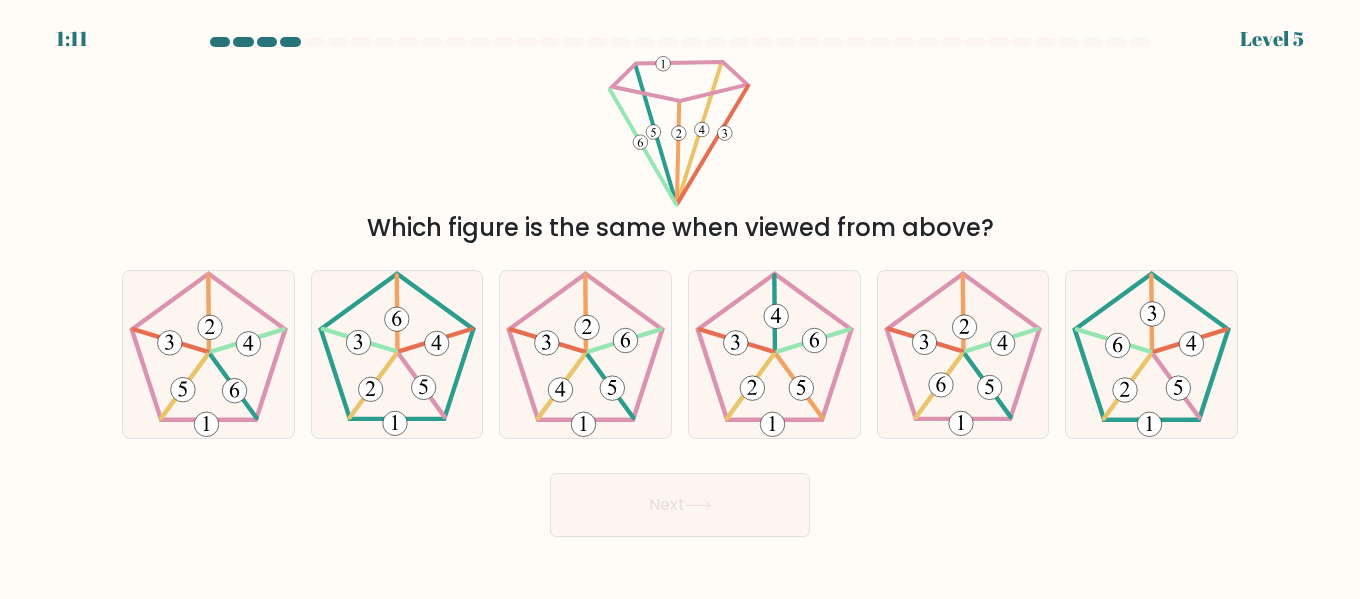 drag, startPoint x: 994, startPoint y: 232, endPoint x: 360, endPoint y: 234, distance: 634.0032 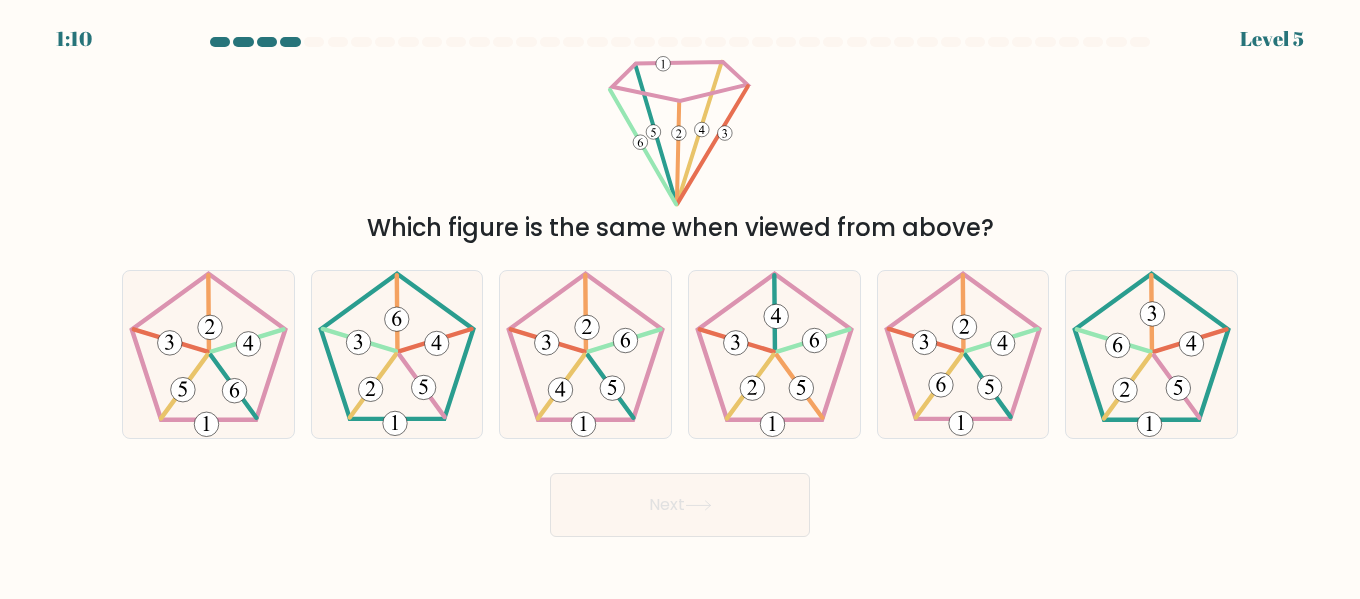 copy on "Which figure is the same when viewed from above?" 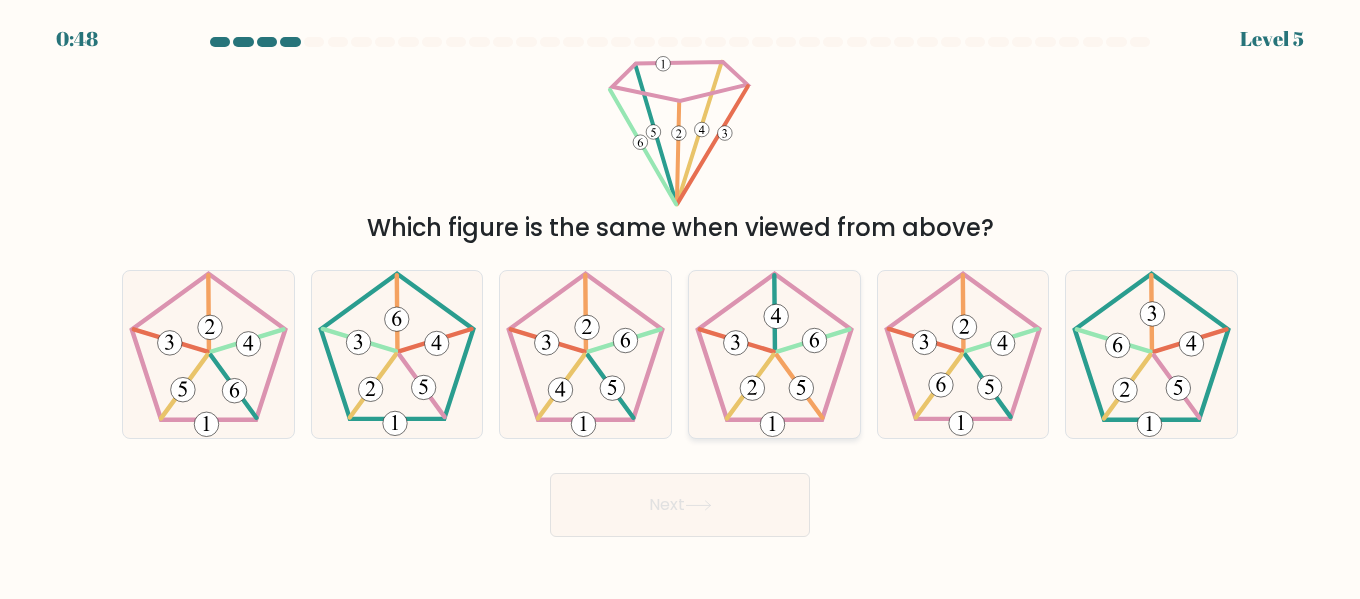 click at bounding box center (774, 354) 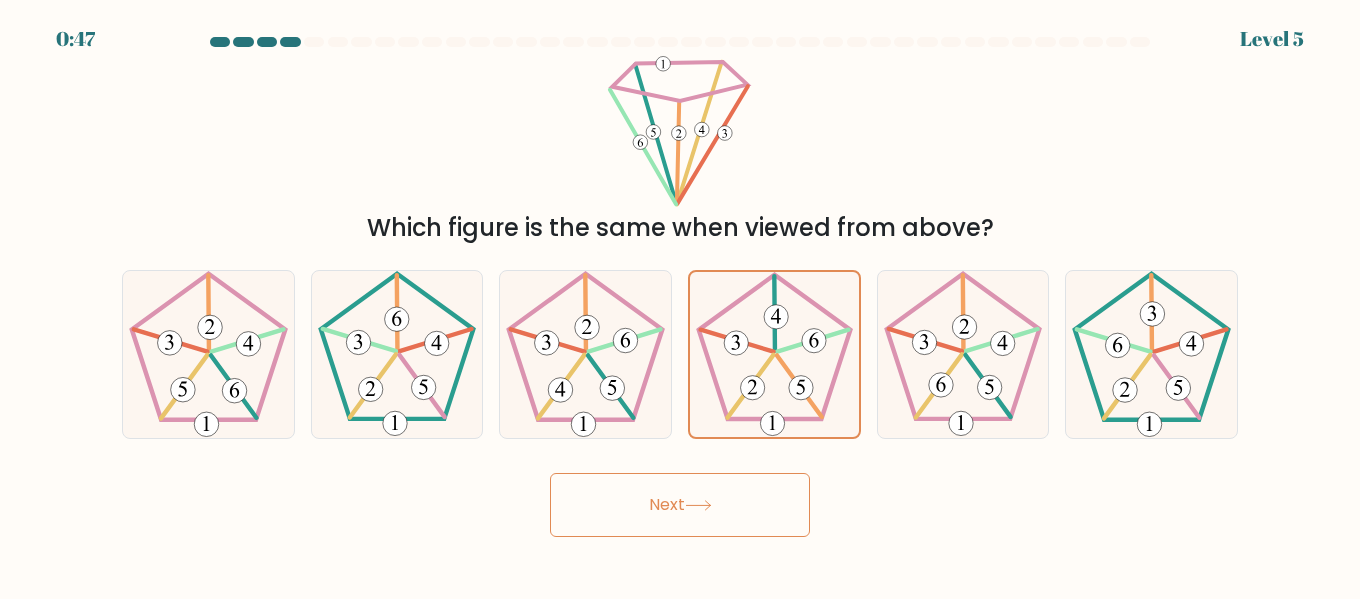 click on "Next" at bounding box center [680, 505] 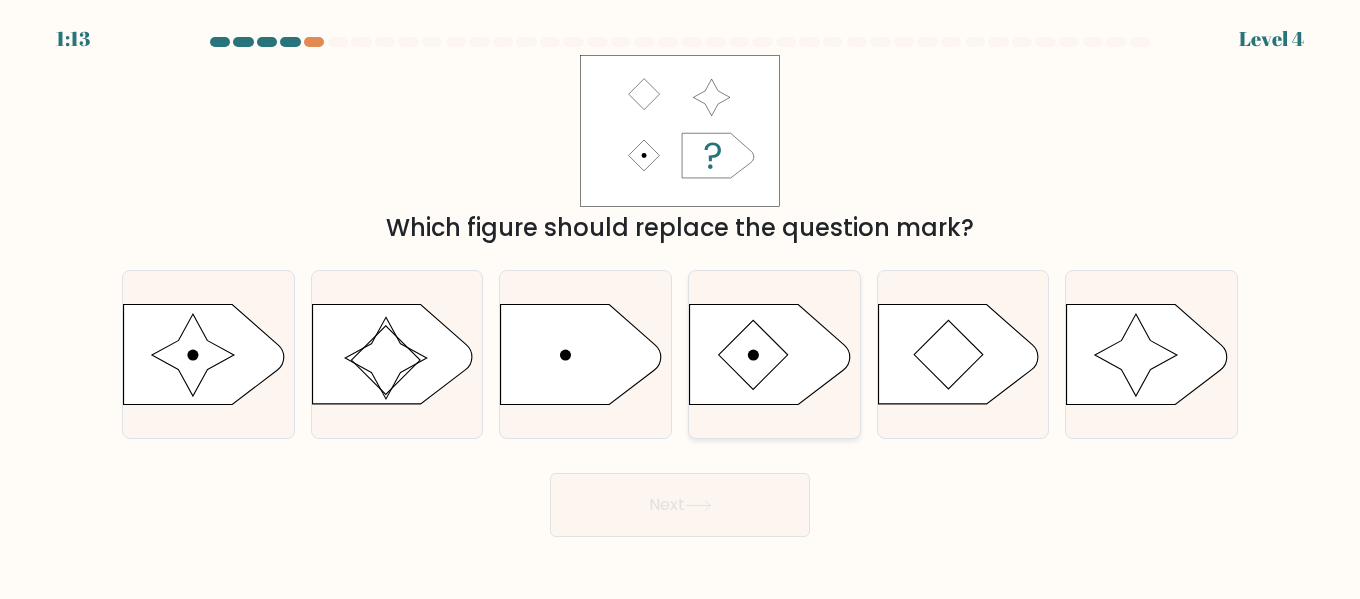 click at bounding box center [753, 355] 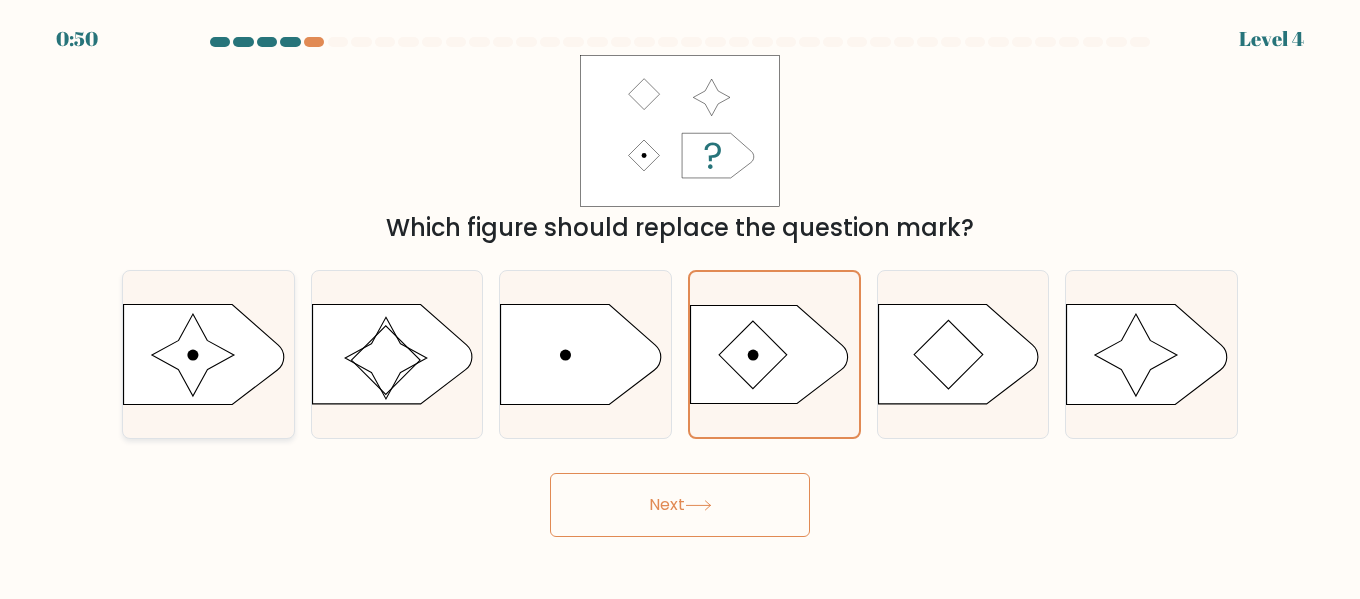 click at bounding box center [204, 355] 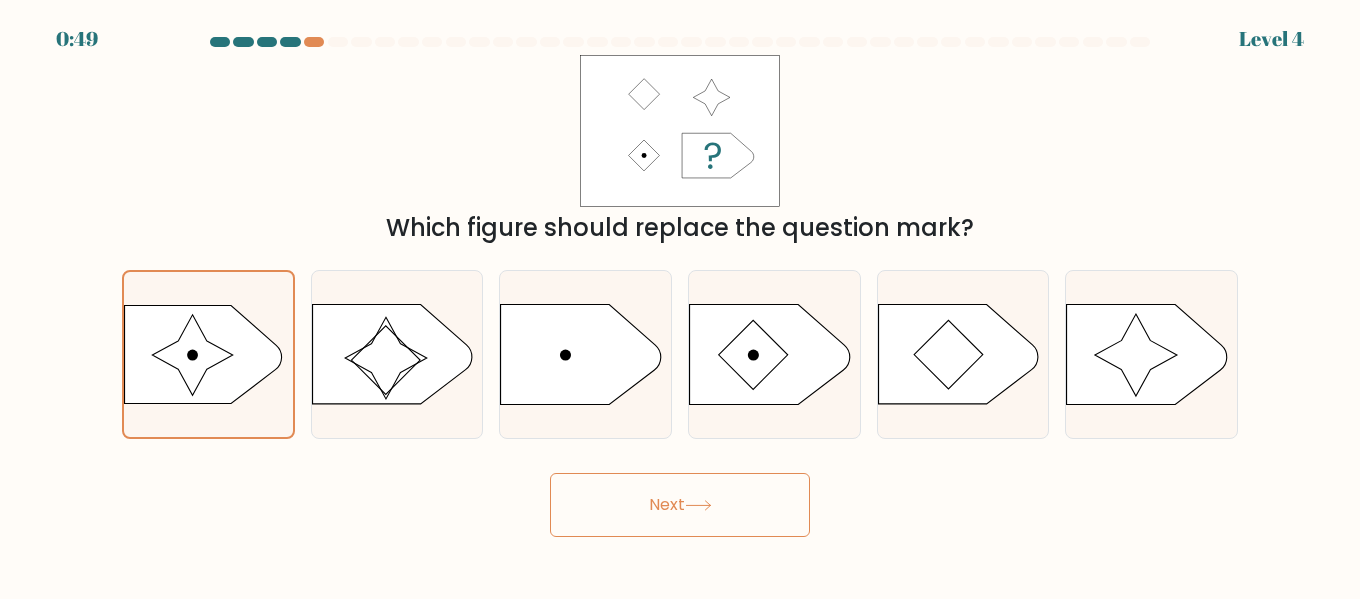 click on "Next" at bounding box center (680, 505) 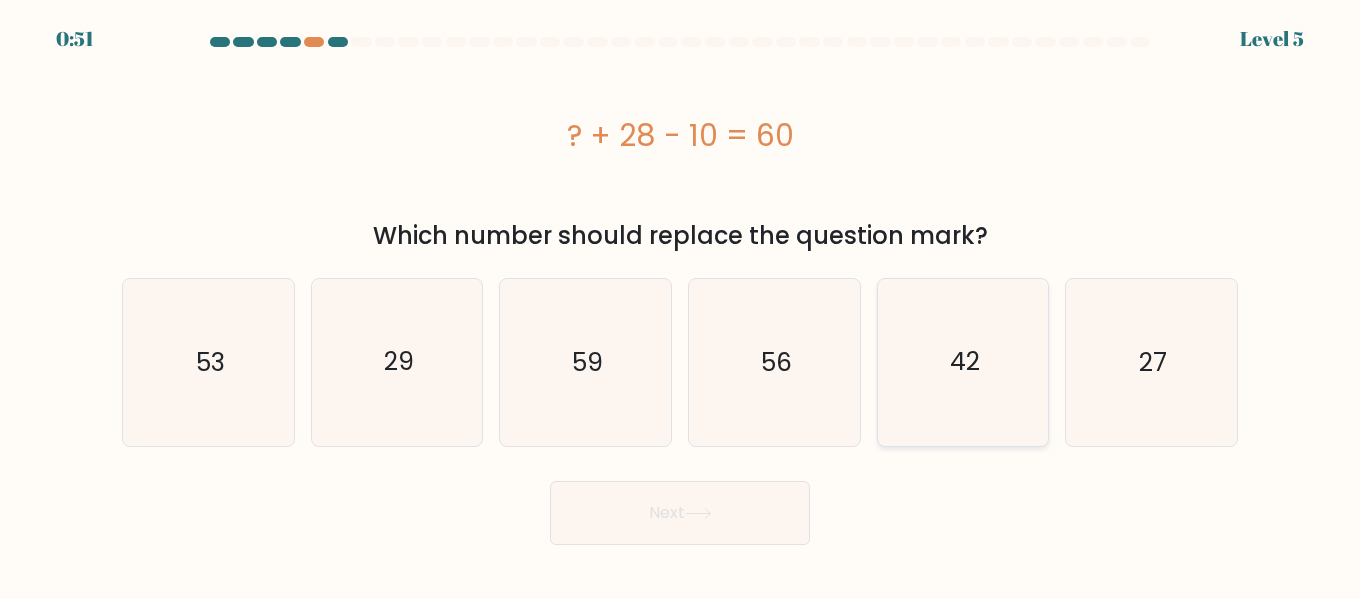 click on "42" at bounding box center [963, 362] 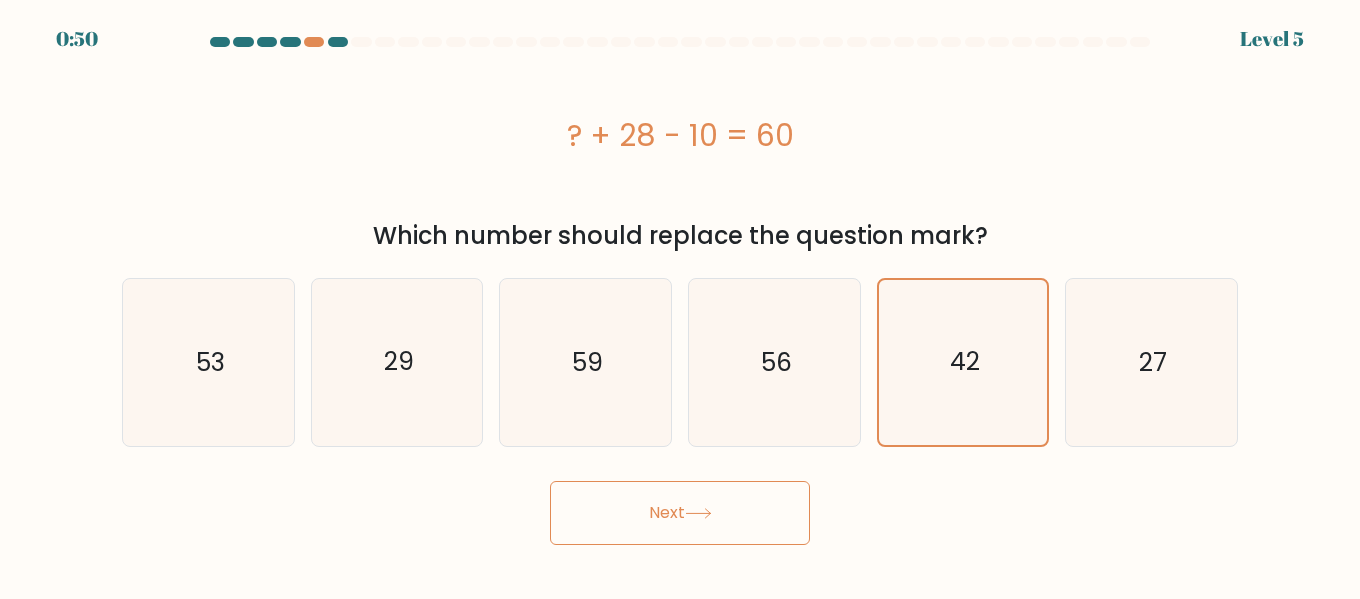 click on "Next" at bounding box center (680, 513) 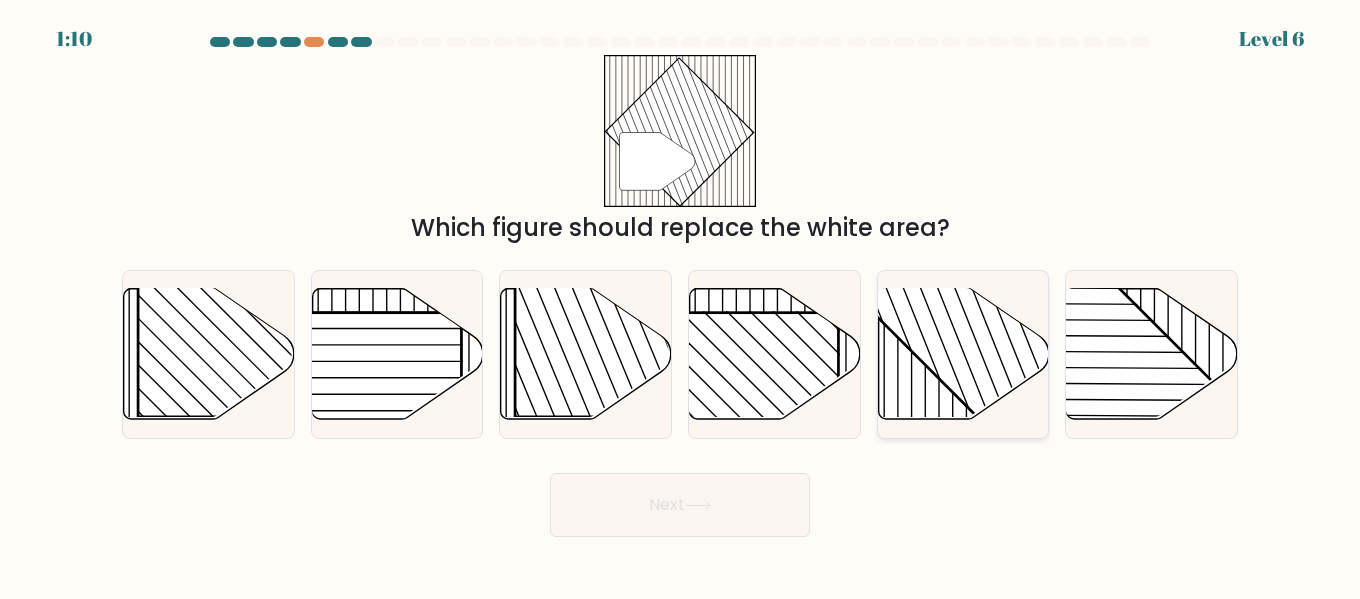 click at bounding box center [1014, 287] 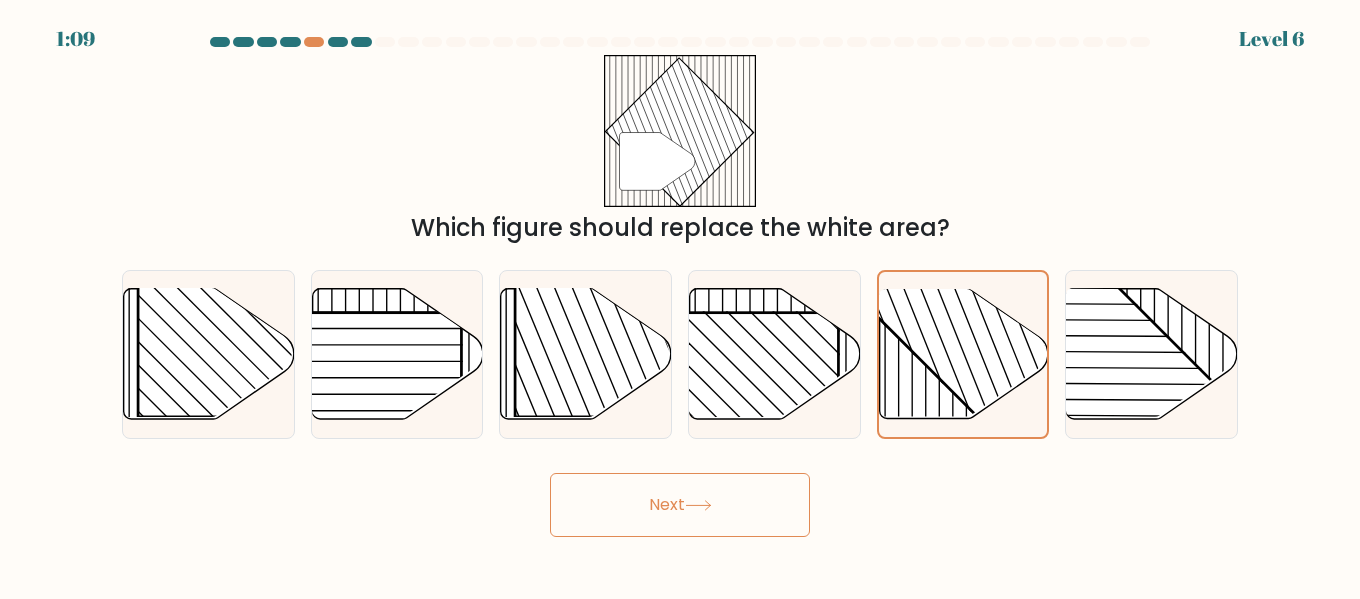 click at bounding box center (698, 505) 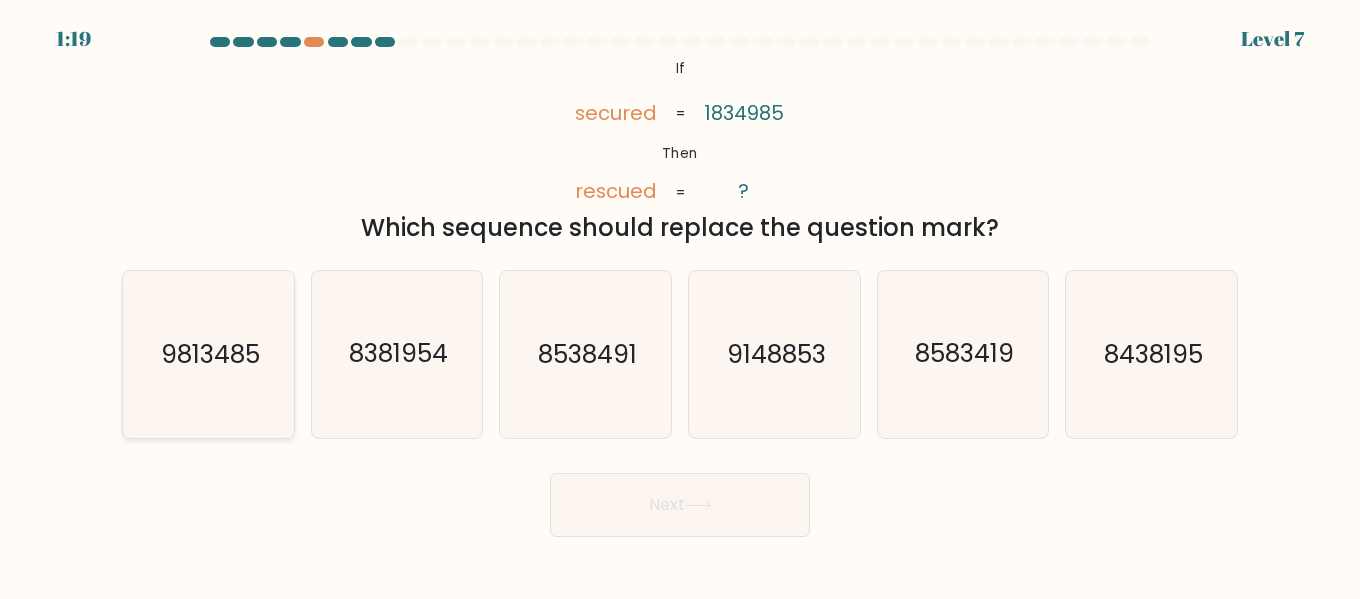 click on "9813485" at bounding box center (209, 354) 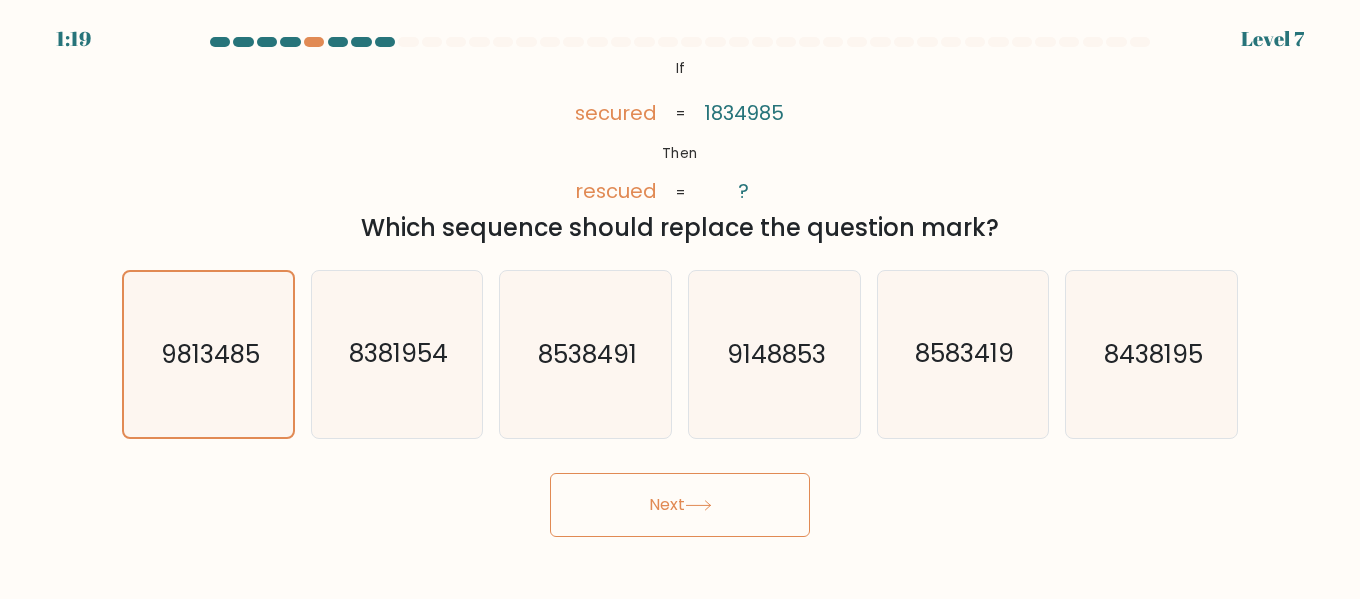click on "Next" at bounding box center (680, 505) 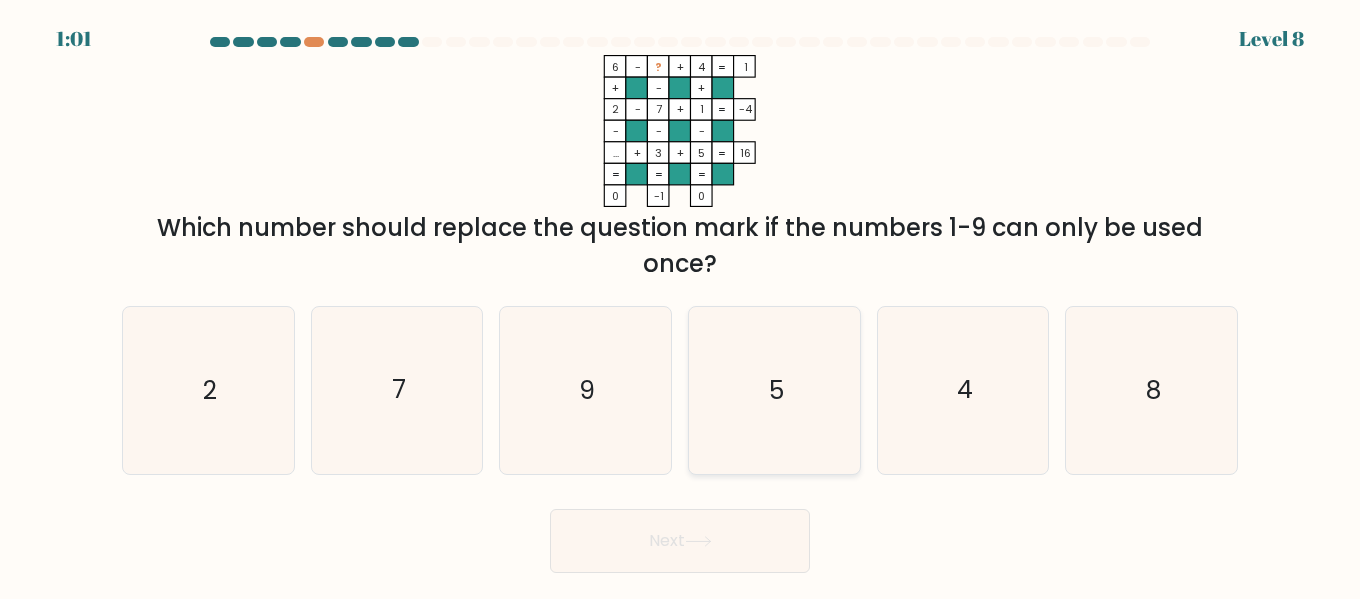 click on "5" at bounding box center [774, 390] 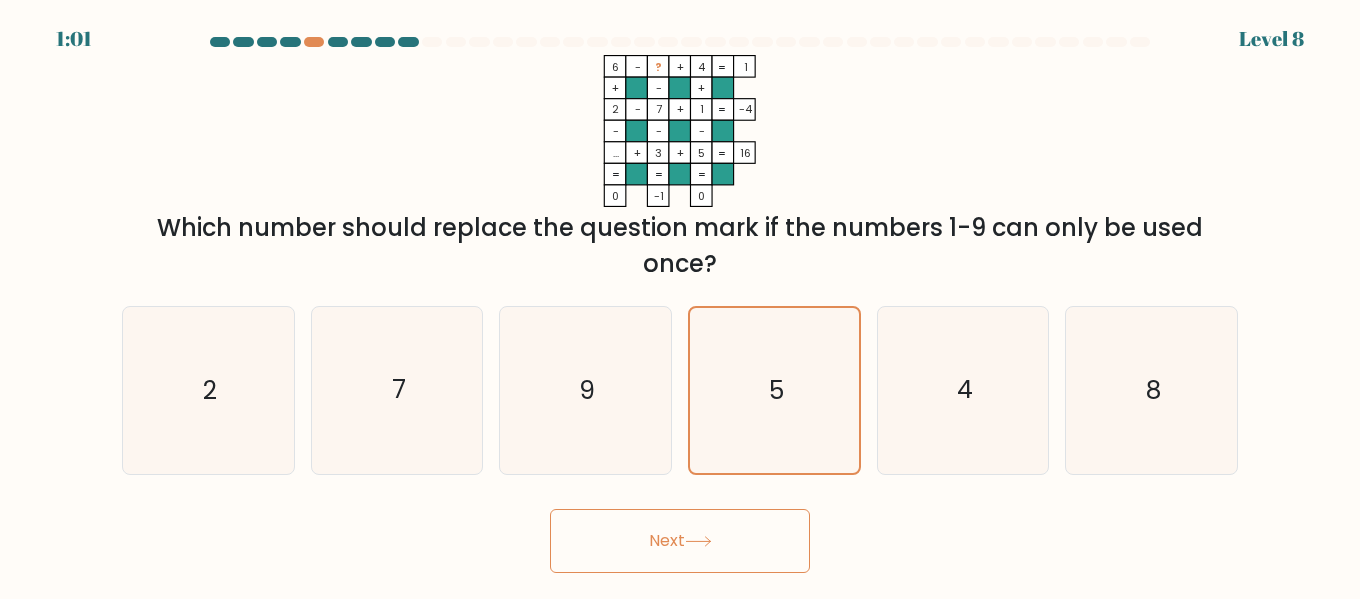 click on "Next" at bounding box center [680, 541] 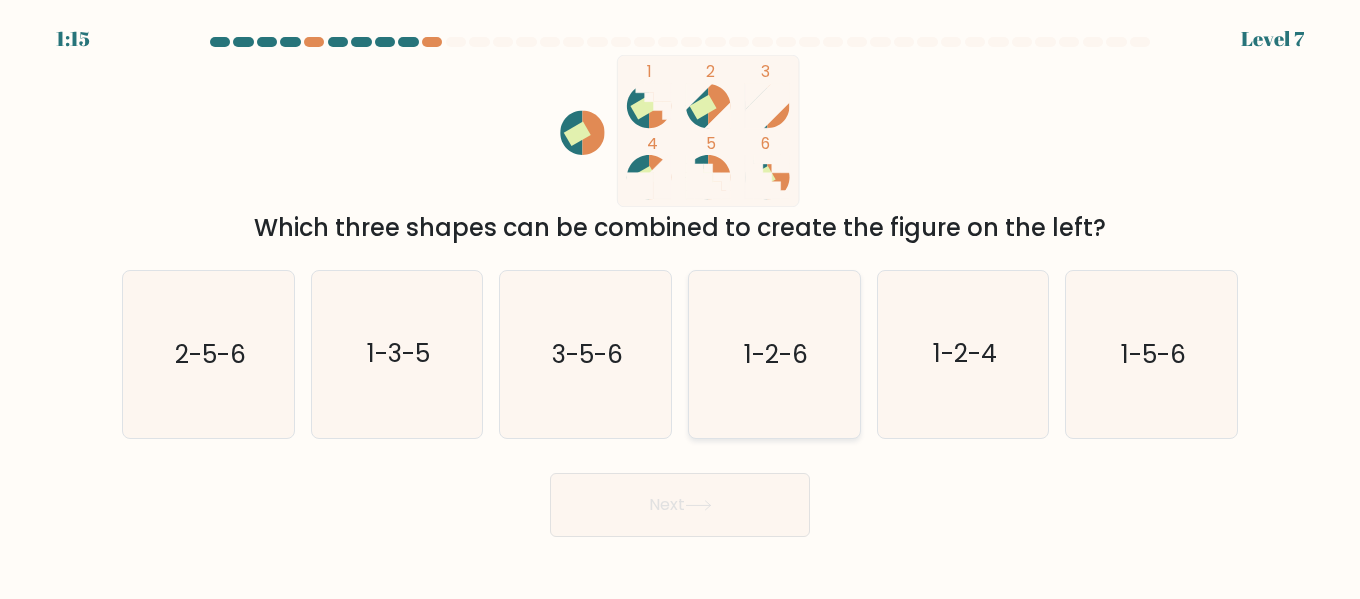 click on "1-2-6" at bounding box center [774, 354] 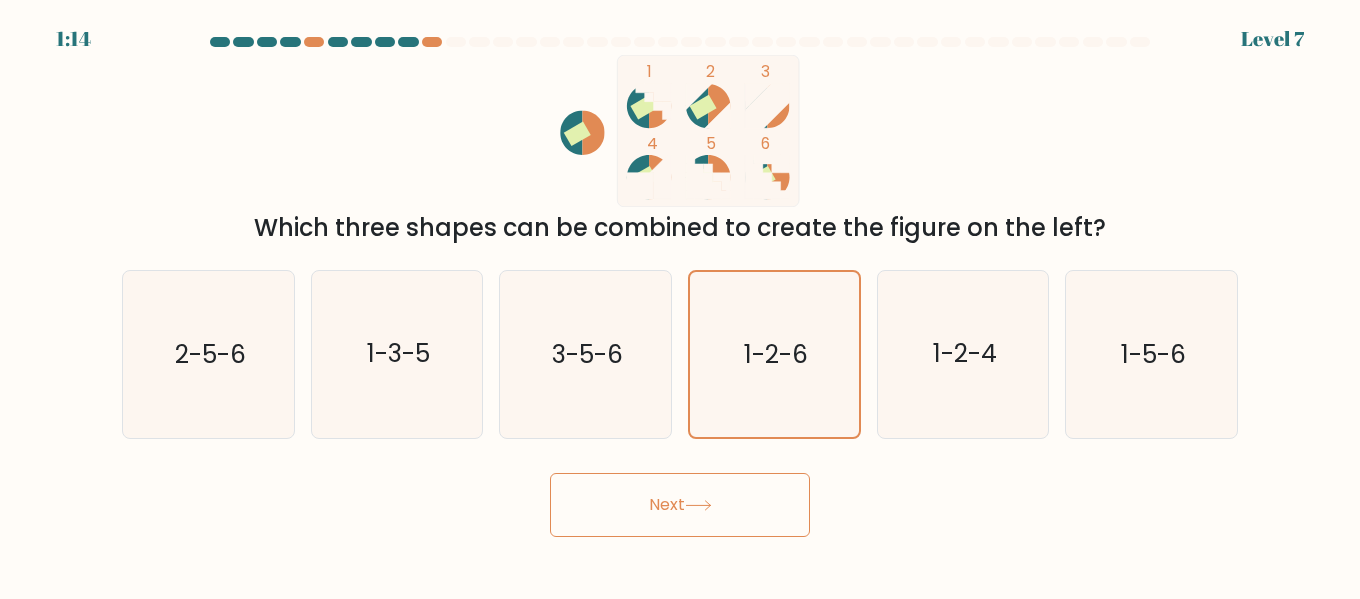 click on "Next" at bounding box center (680, 505) 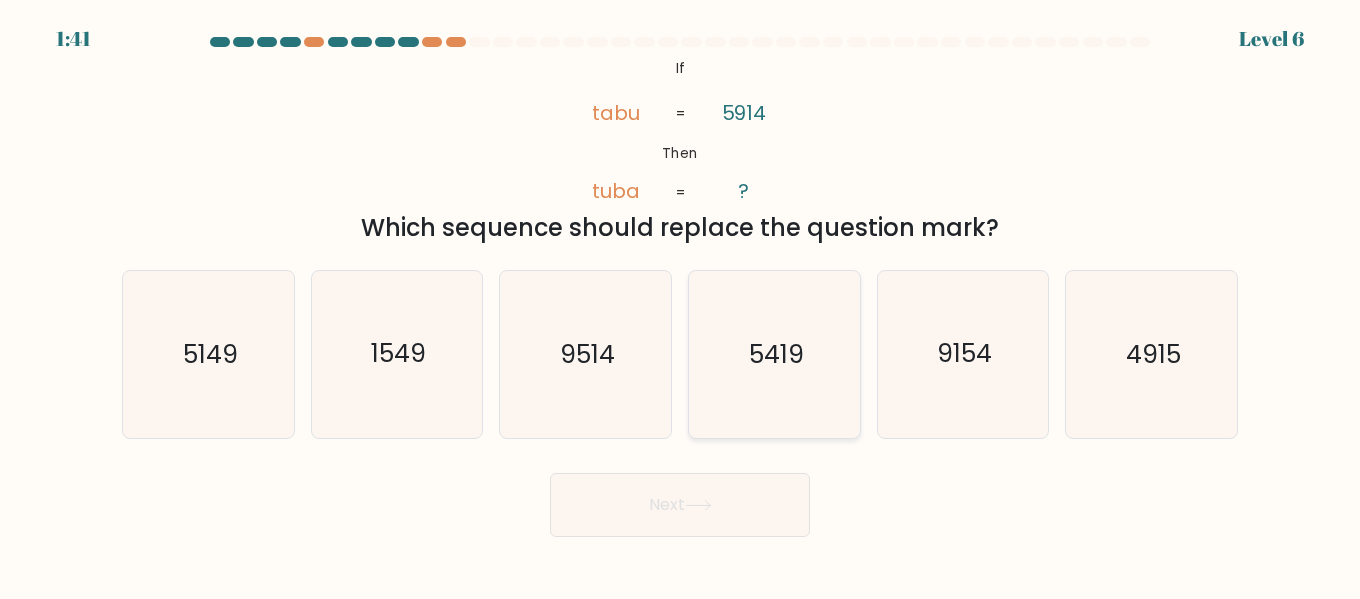 click on "5419" at bounding box center [775, 354] 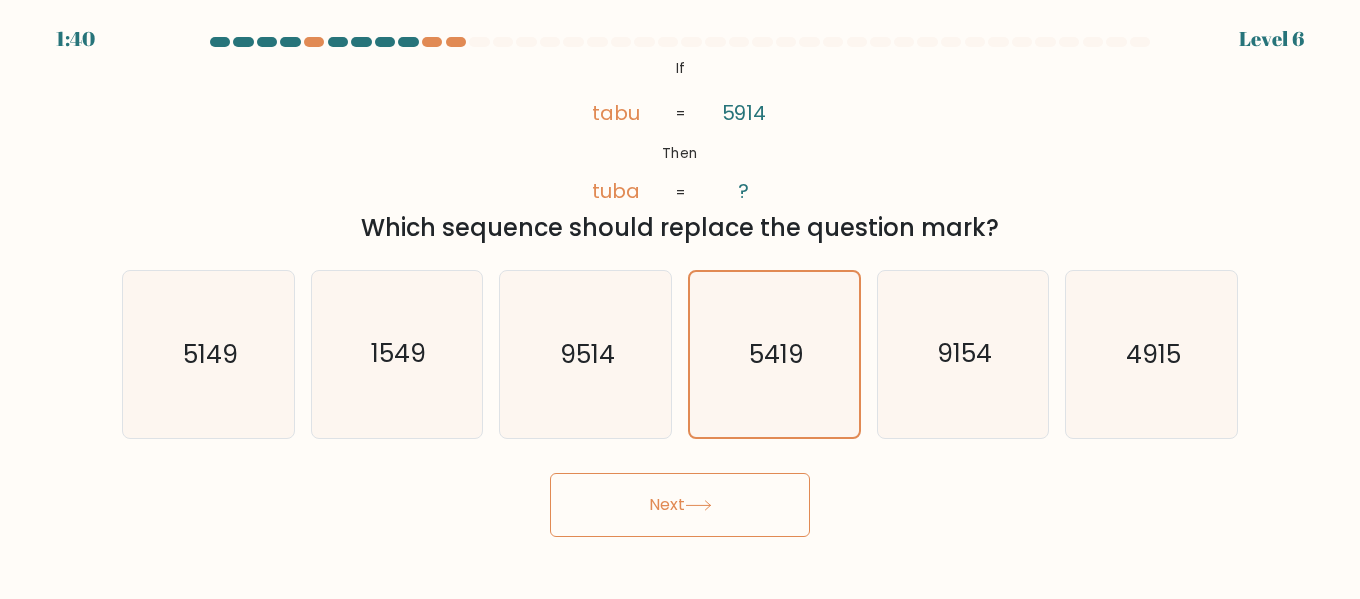 click on "Next" at bounding box center [680, 505] 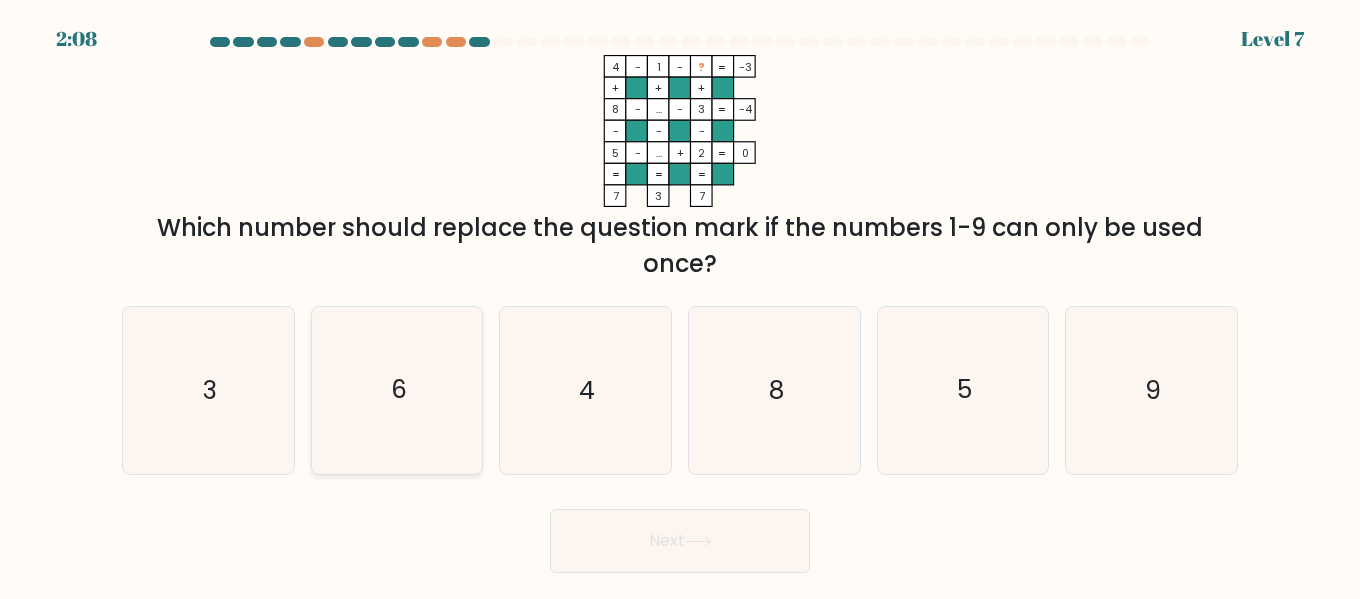 click on "6" at bounding box center (397, 390) 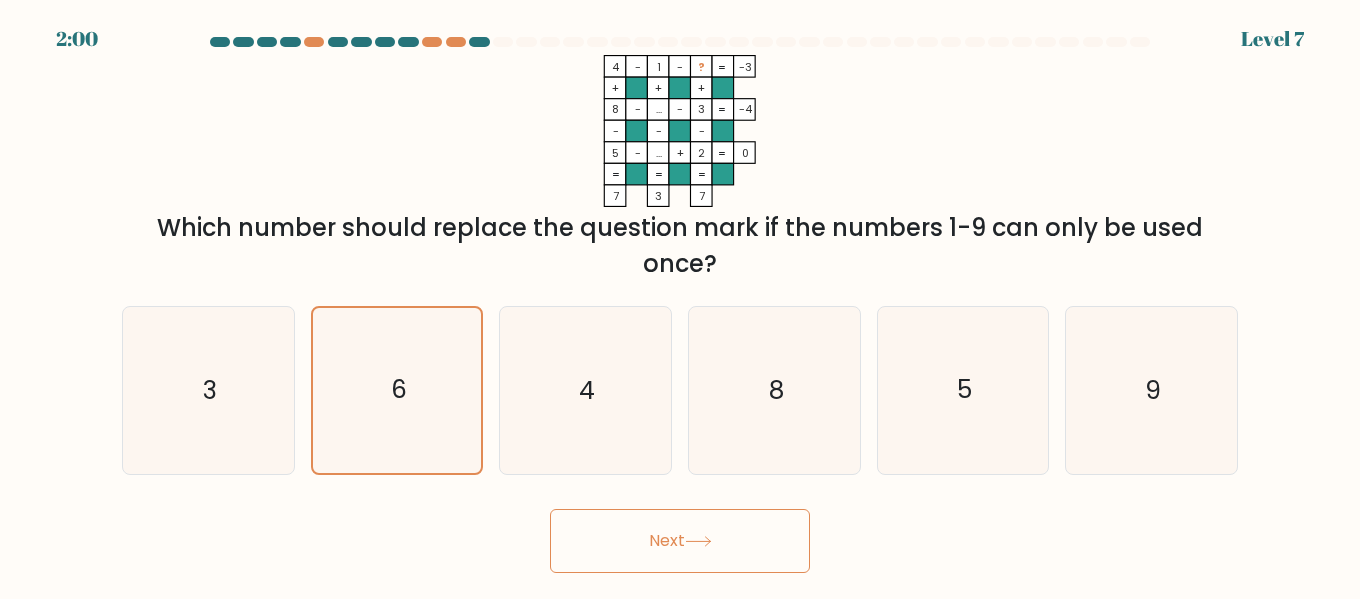click on "Next" at bounding box center [680, 541] 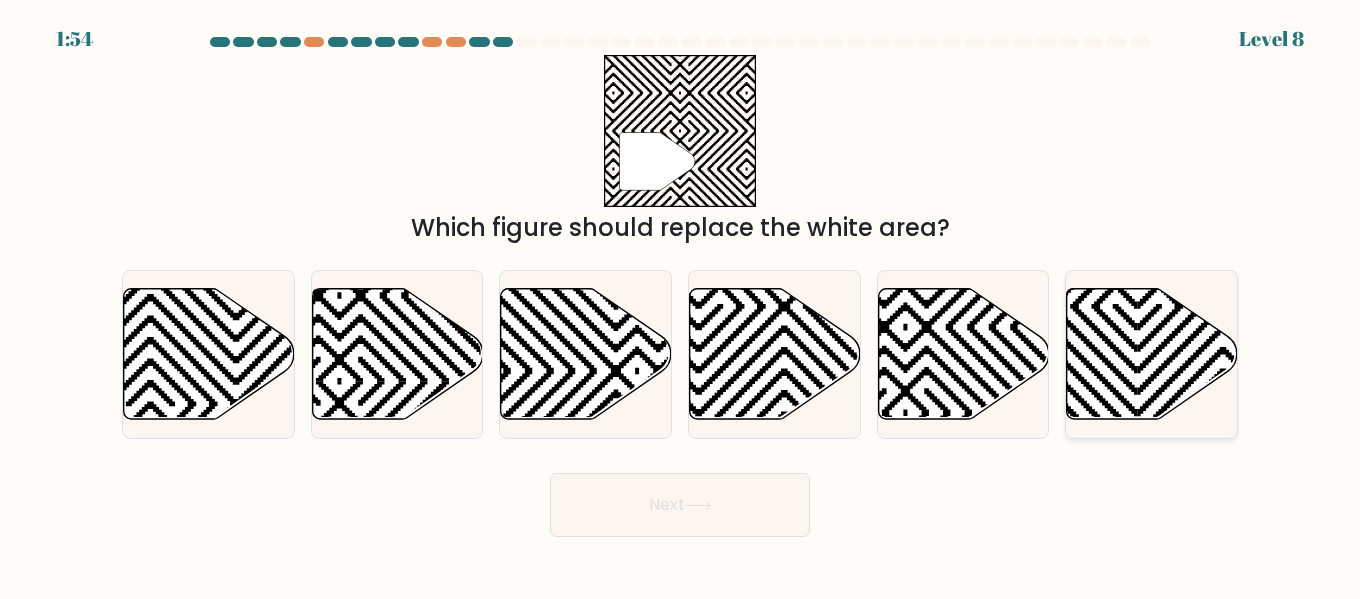 click at bounding box center (1152, 354) 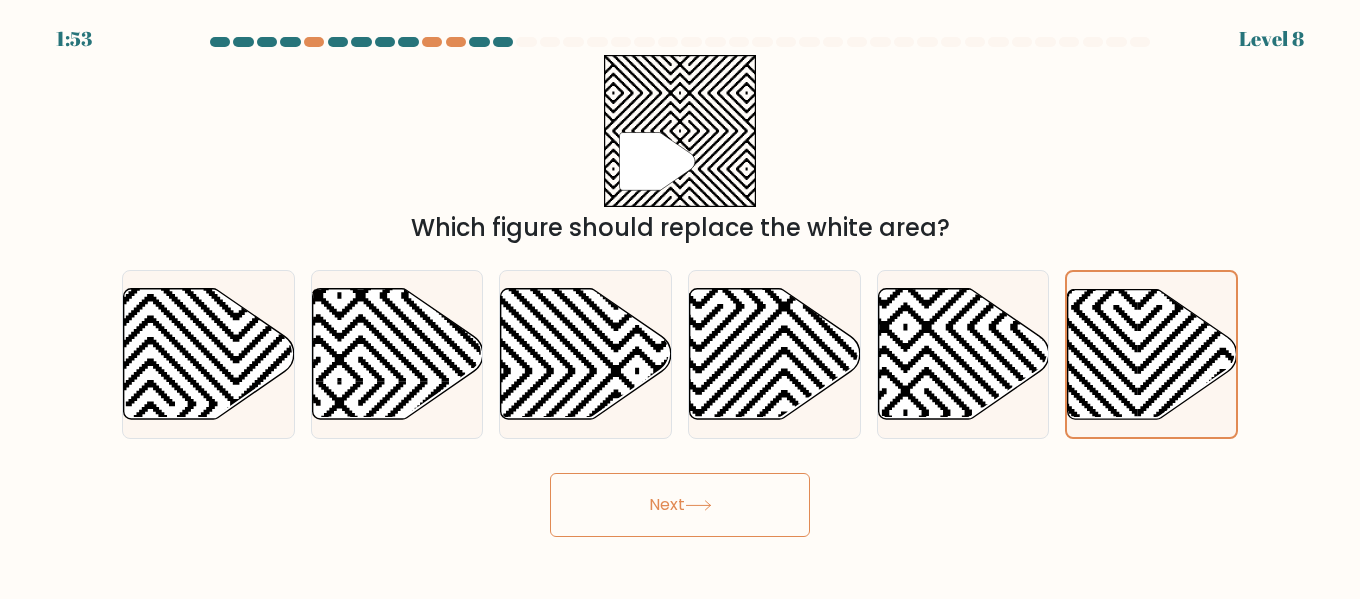 click on "Next" at bounding box center (680, 505) 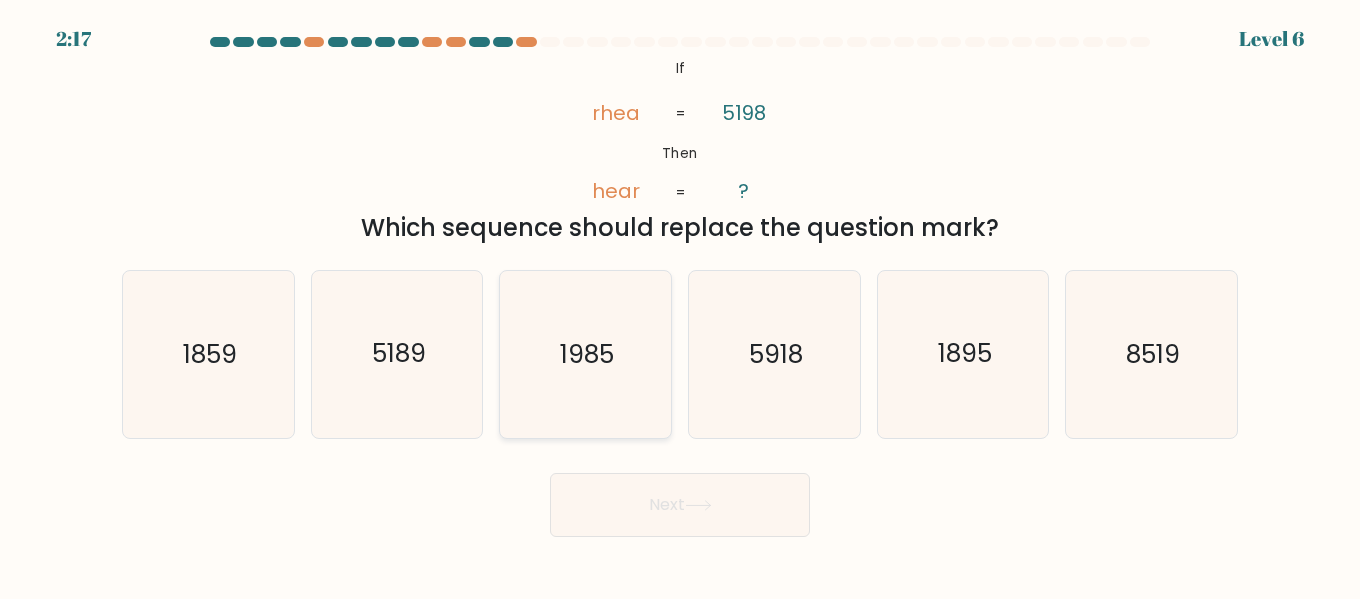 click on "1985" at bounding box center (587, 354) 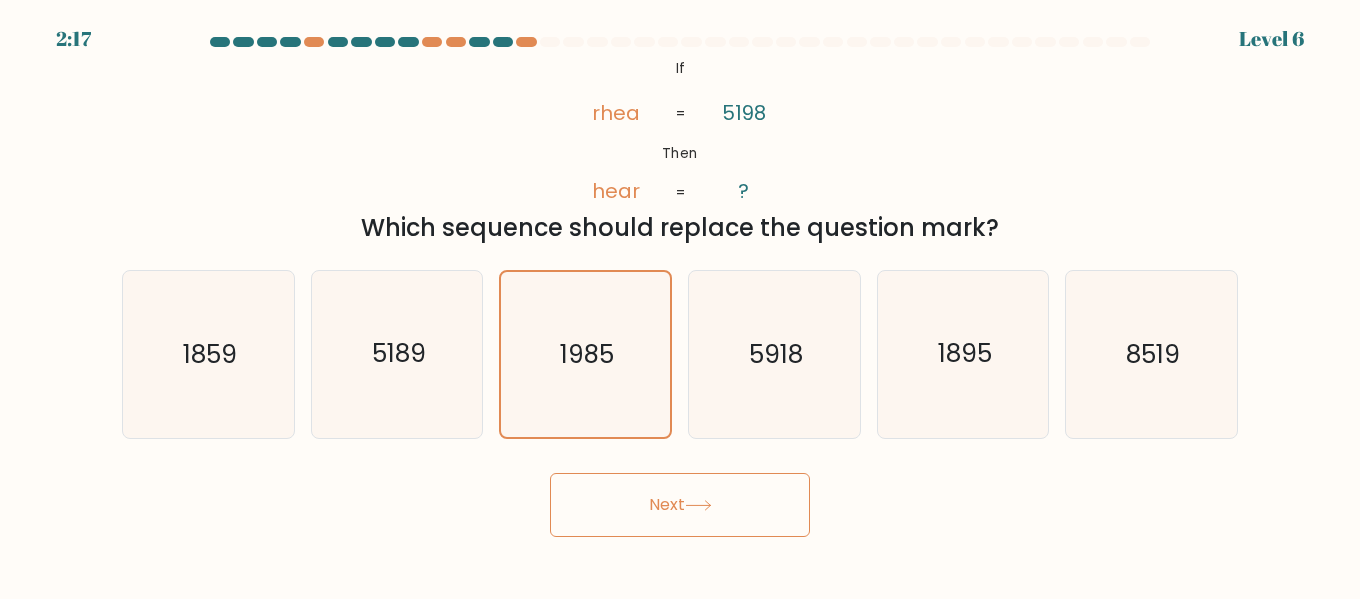 click on "Next" at bounding box center (680, 505) 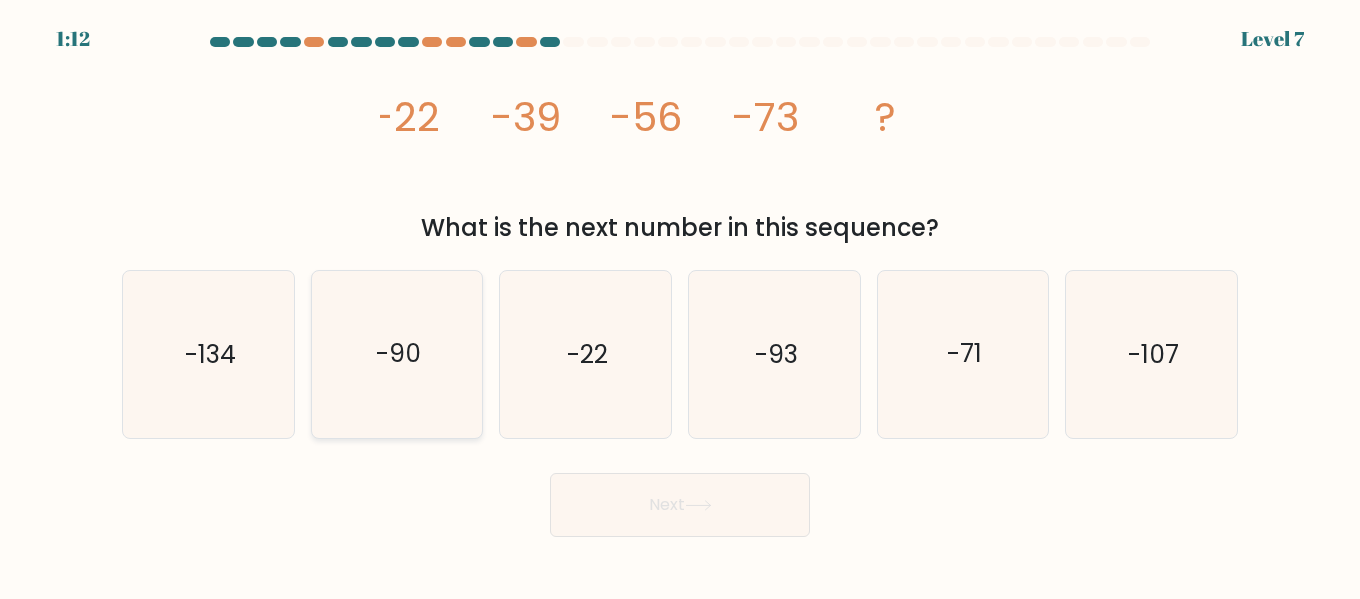 click on "-90" at bounding box center [397, 354] 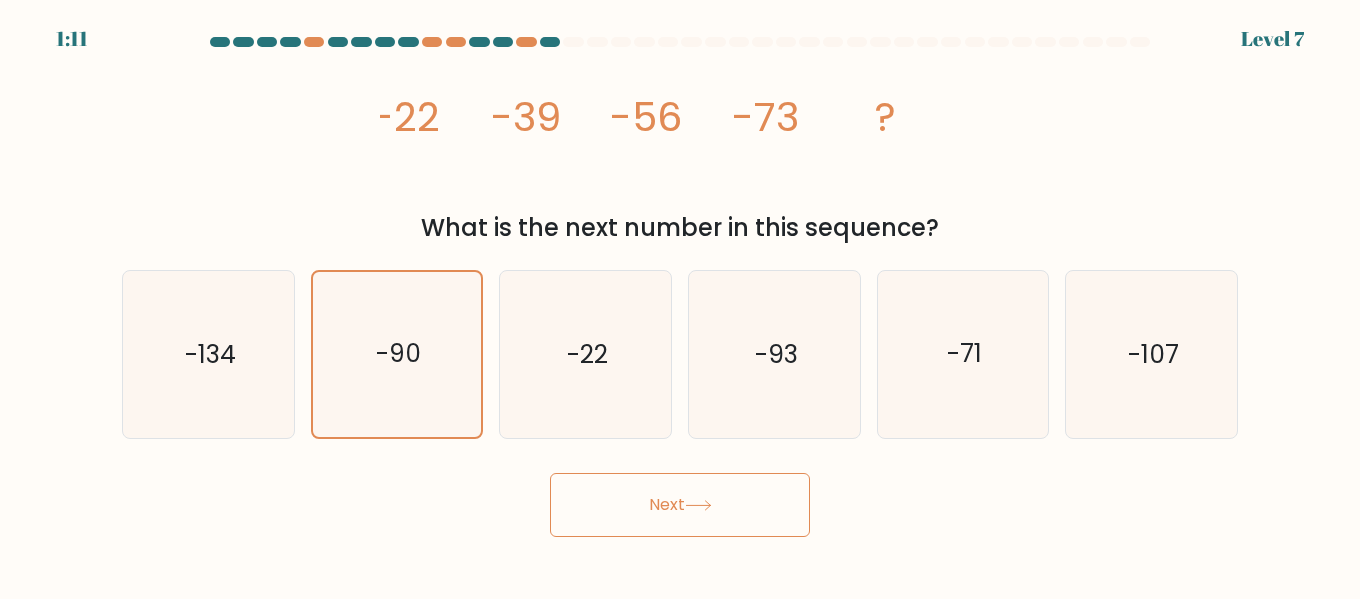 click on "Next" at bounding box center [680, 505] 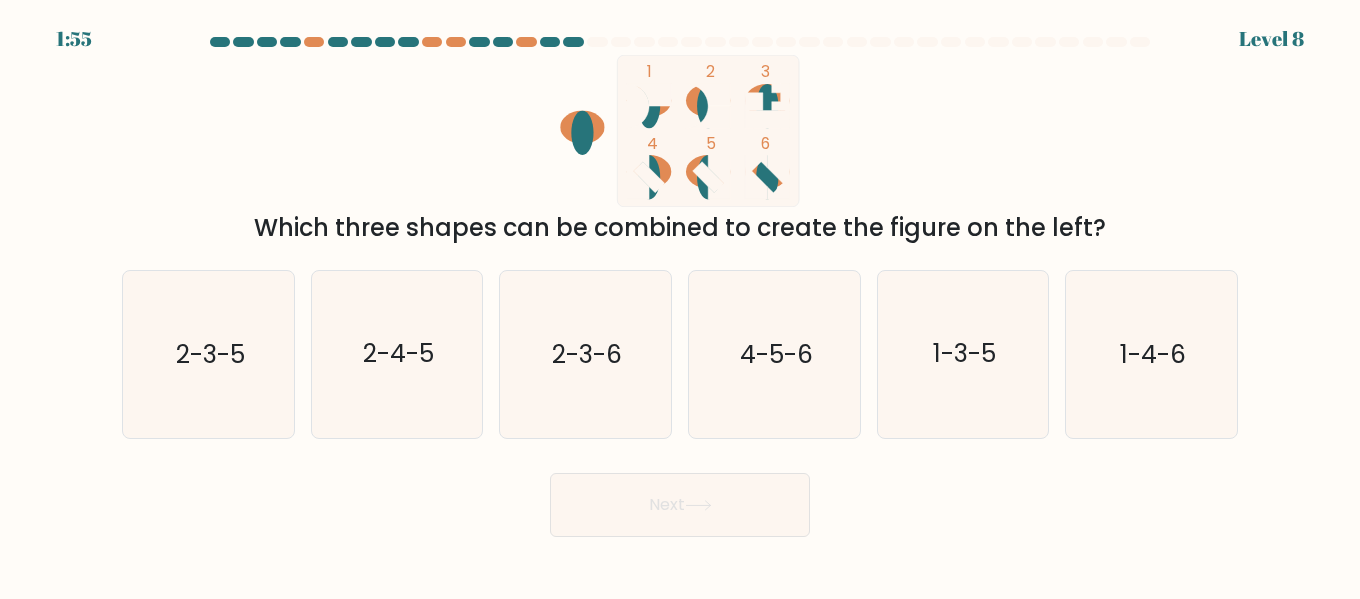 drag, startPoint x: 746, startPoint y: 372, endPoint x: 695, endPoint y: 444, distance: 88.23265 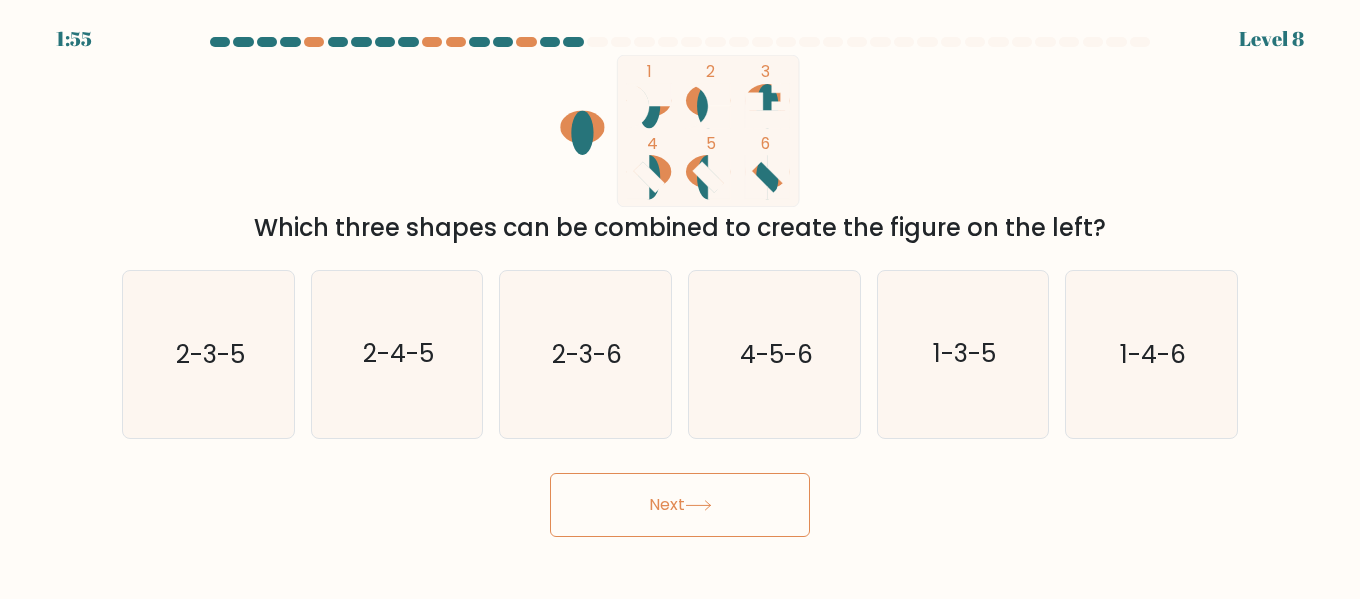 click on "1:55
Level 8" at bounding box center [680, 299] 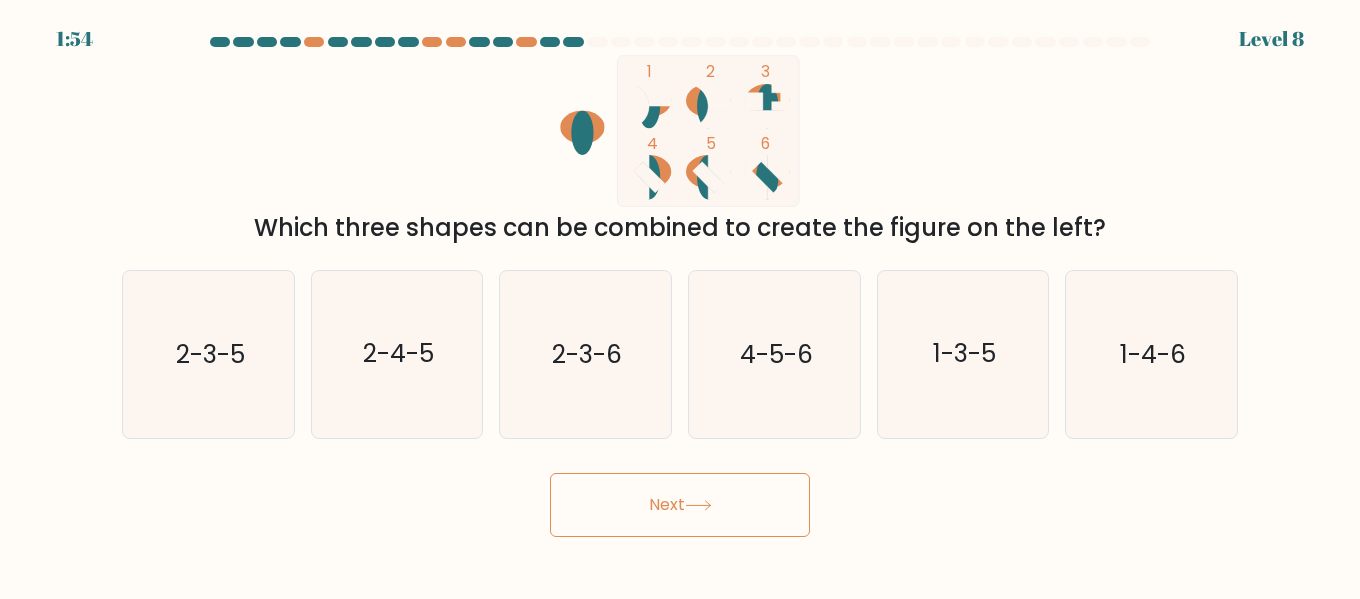click on "Next" at bounding box center [680, 505] 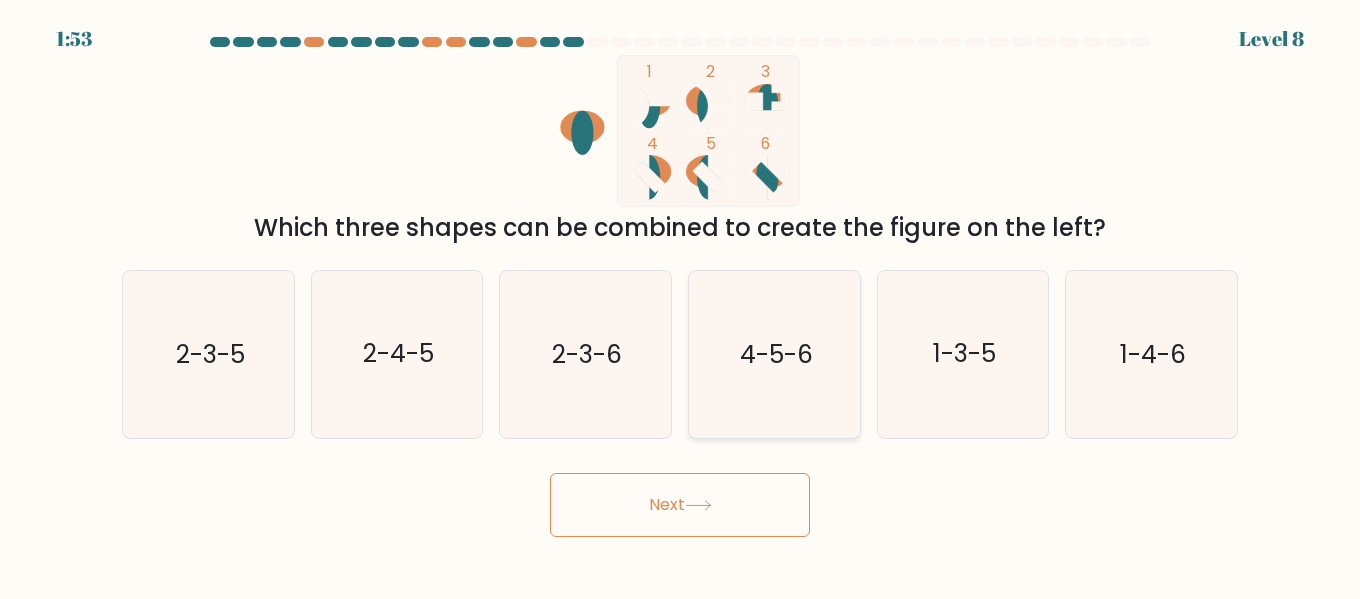 drag, startPoint x: 725, startPoint y: 403, endPoint x: 711, endPoint y: 416, distance: 19.104973 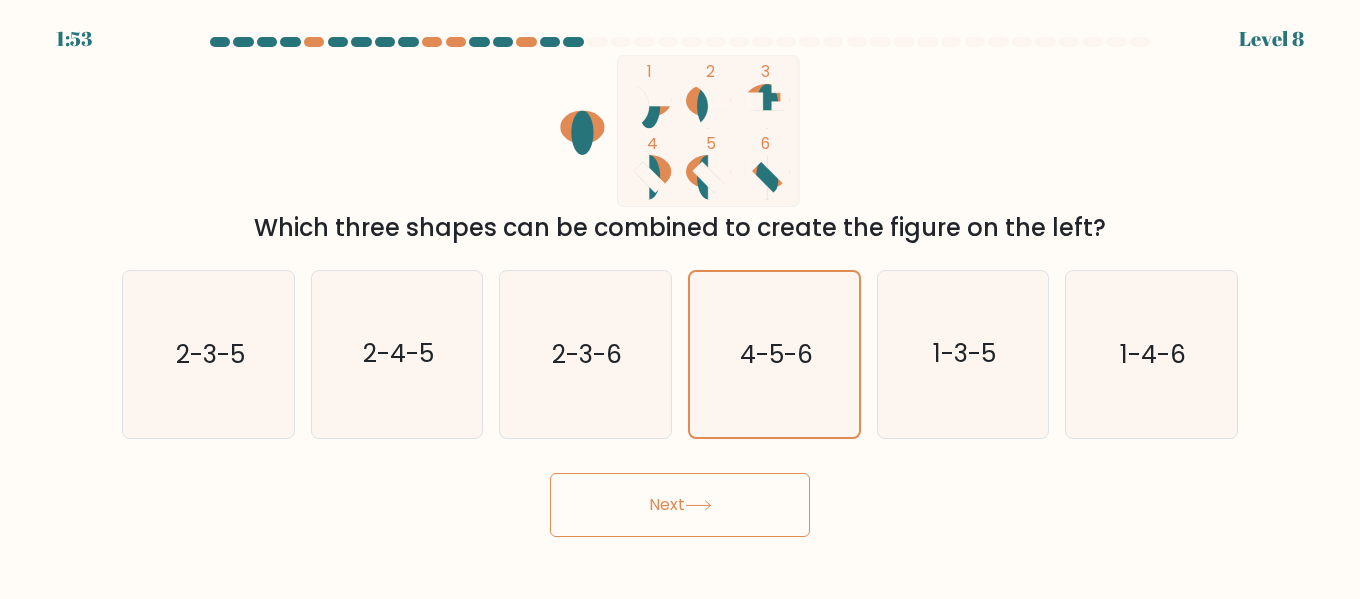 click on "Next" at bounding box center [680, 505] 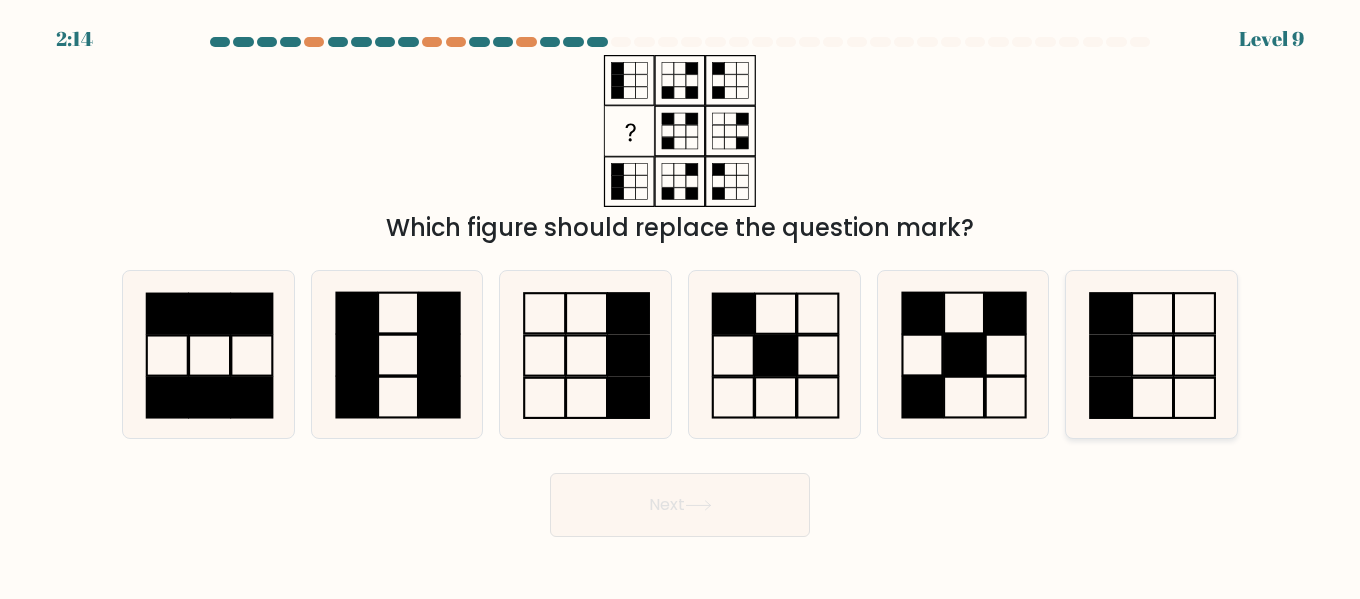 click at bounding box center [1151, 354] 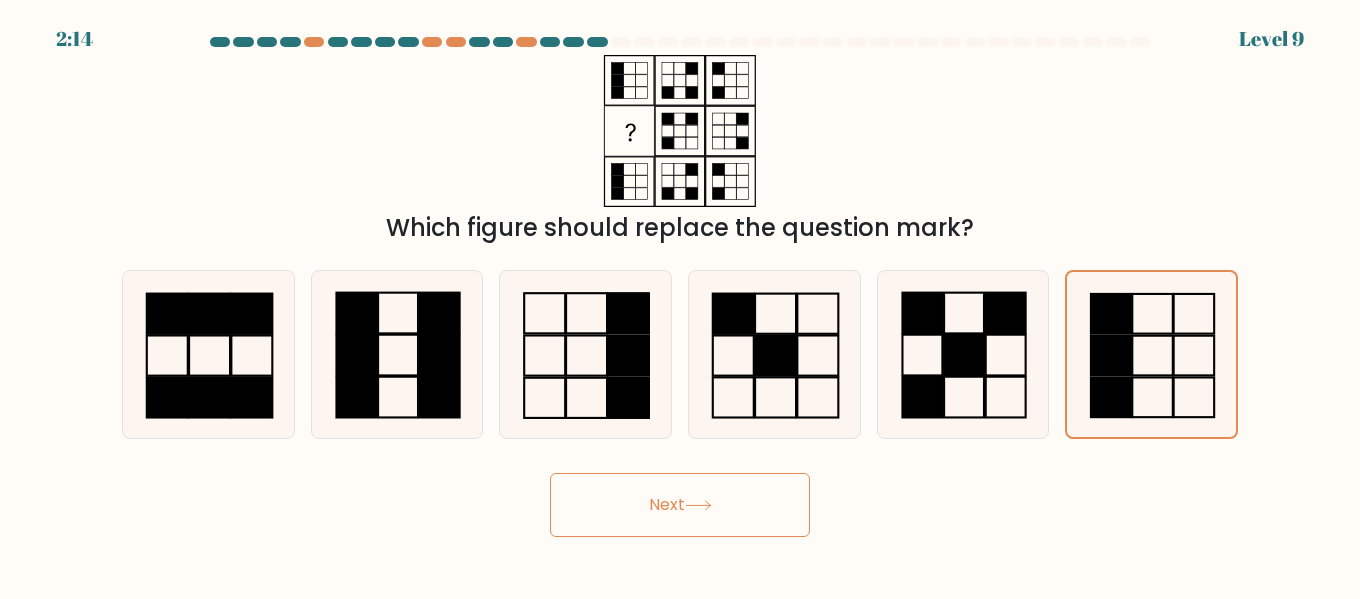click on "Next" at bounding box center [680, 505] 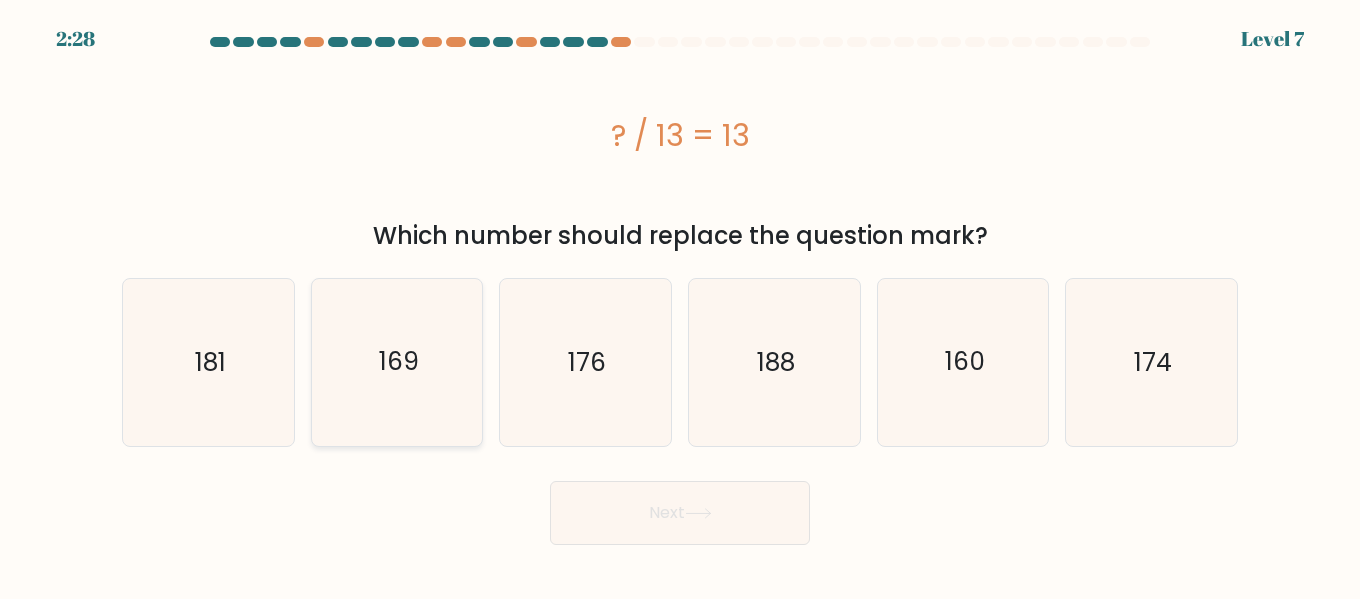 click on "169" at bounding box center [397, 362] 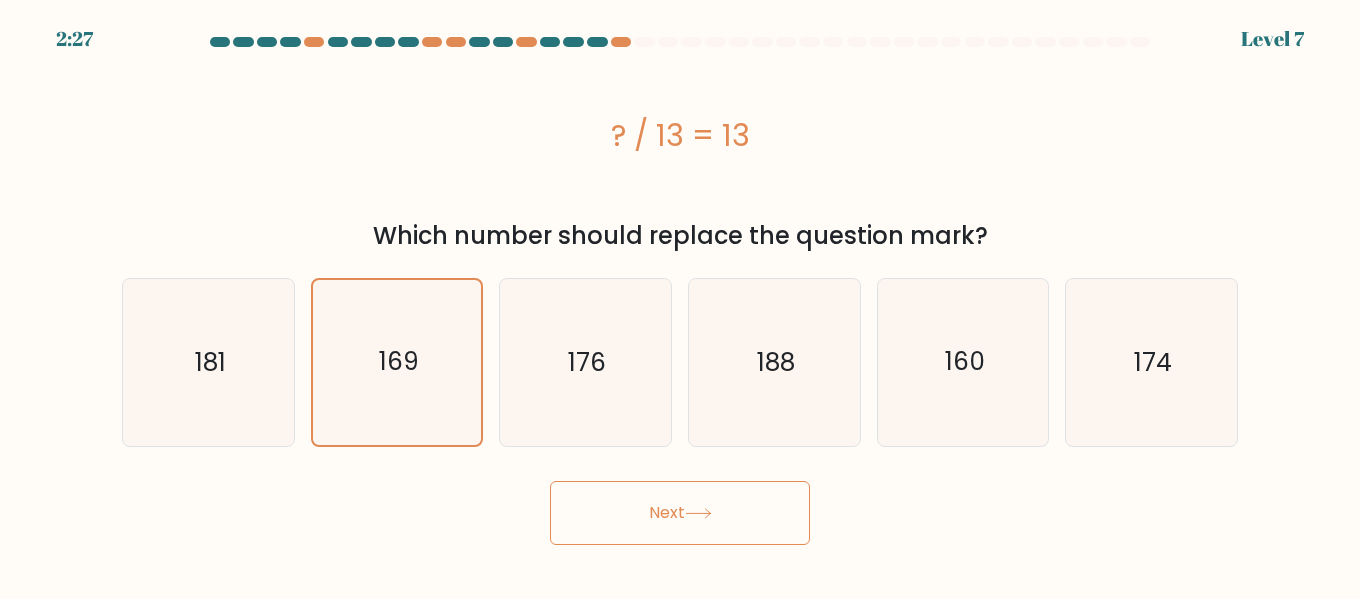 click on "Next" at bounding box center (680, 513) 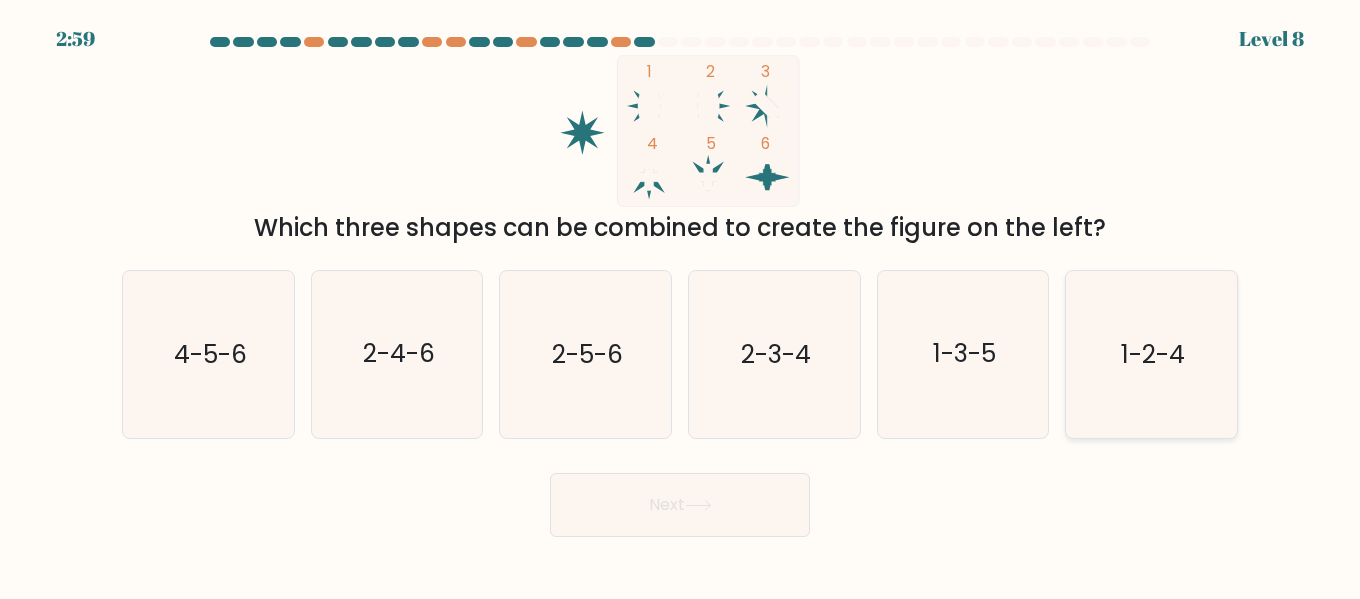 click on "1-2-4" at bounding box center (1151, 354) 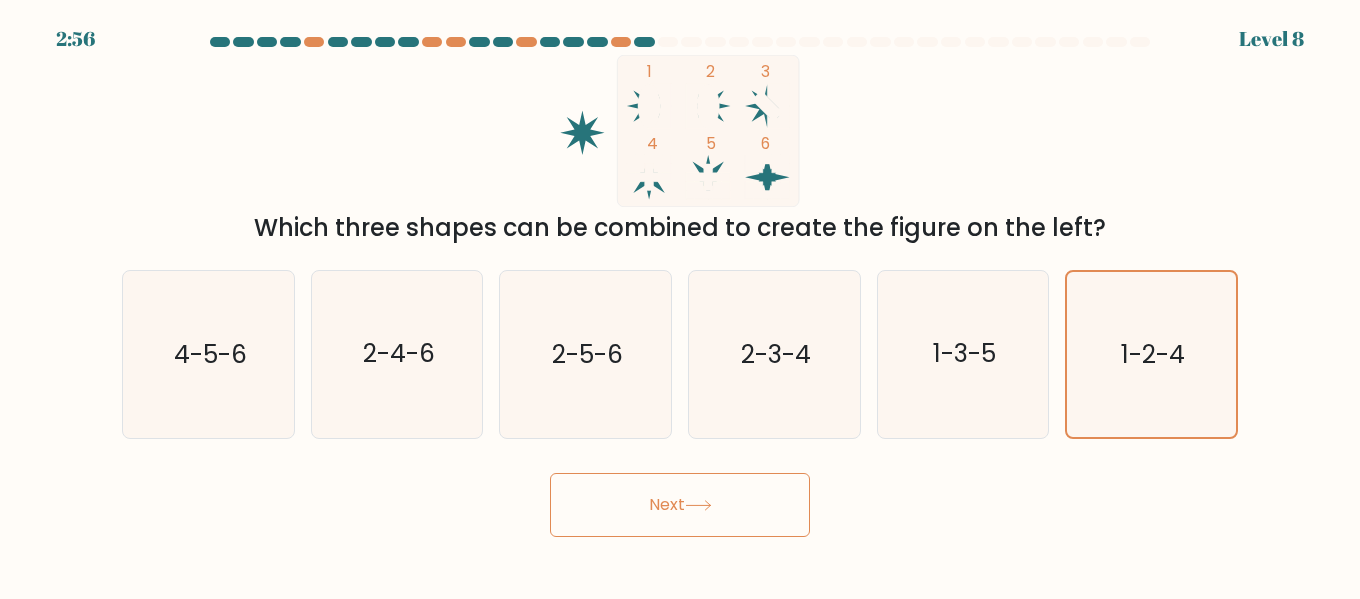 click on "Next" at bounding box center [680, 505] 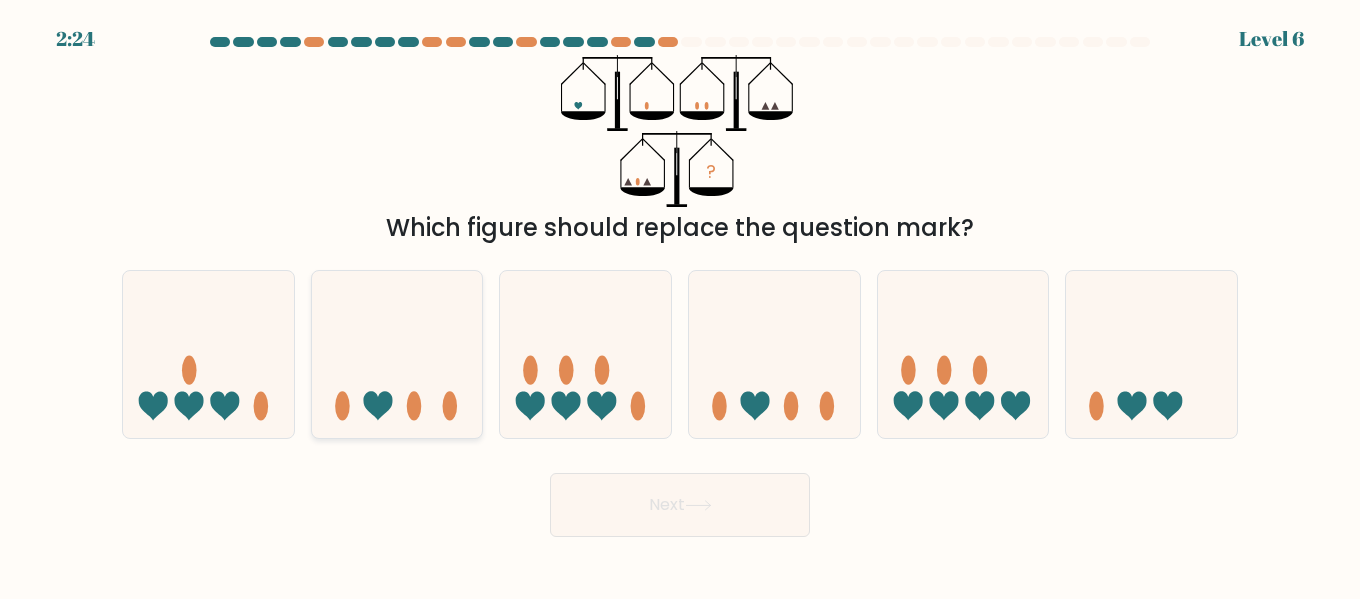 click at bounding box center (397, 354) 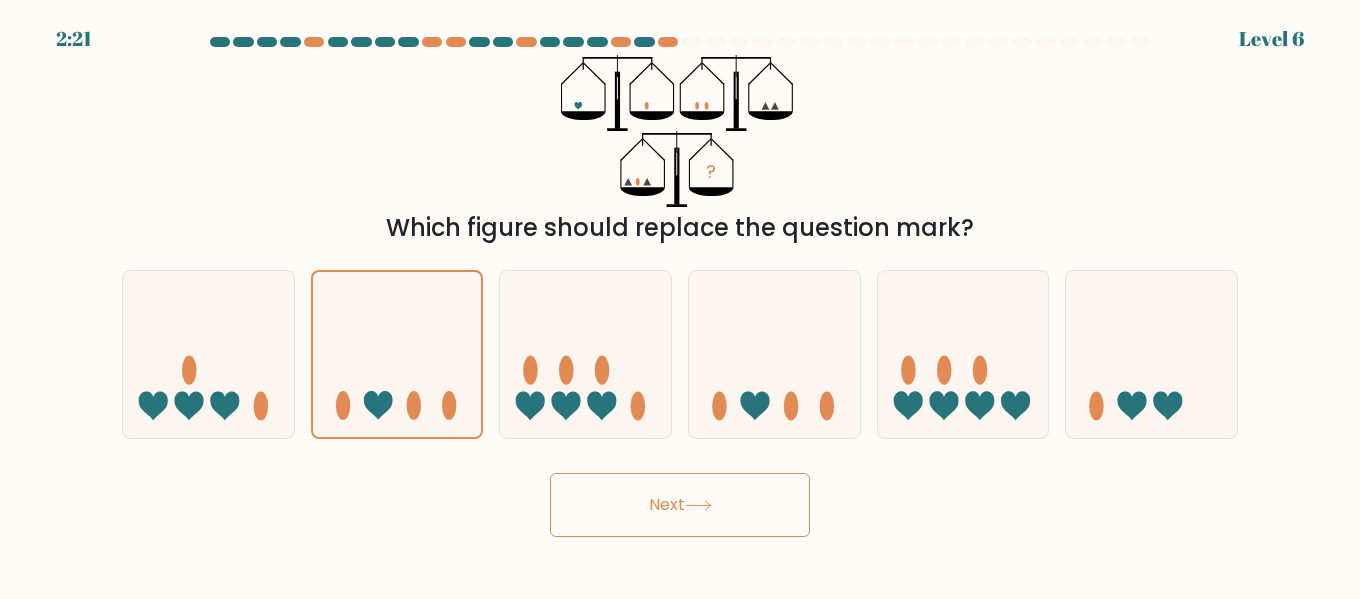 click on "Next" at bounding box center [680, 505] 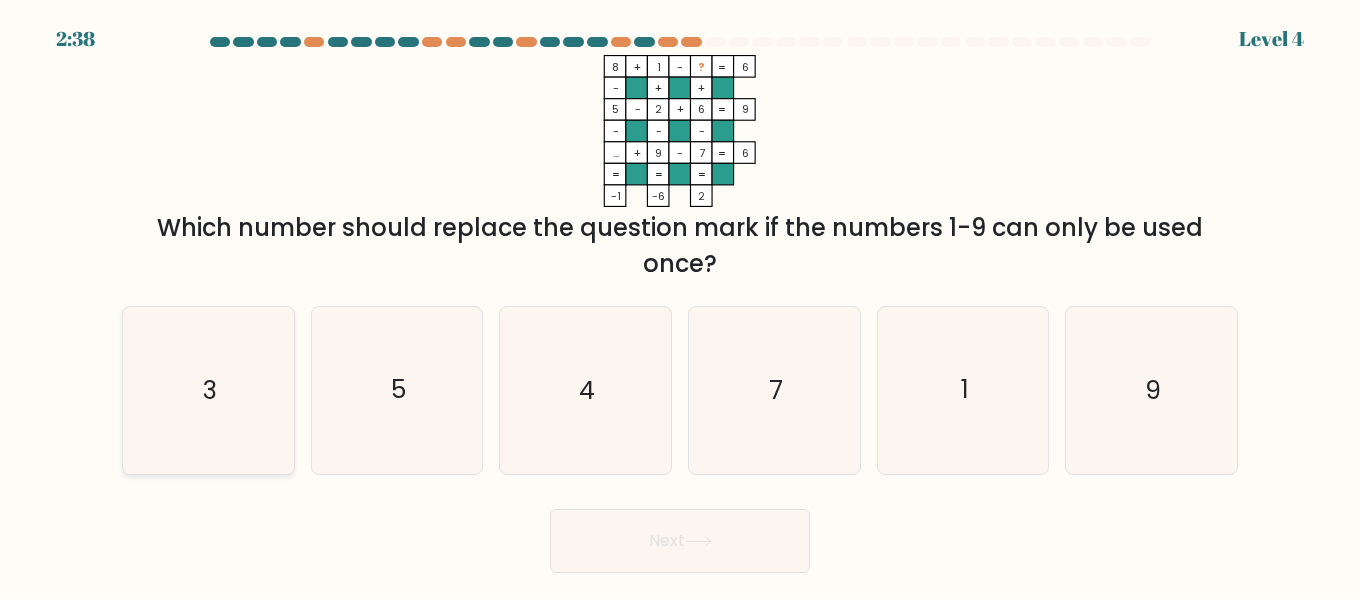 click on "3" at bounding box center [208, 390] 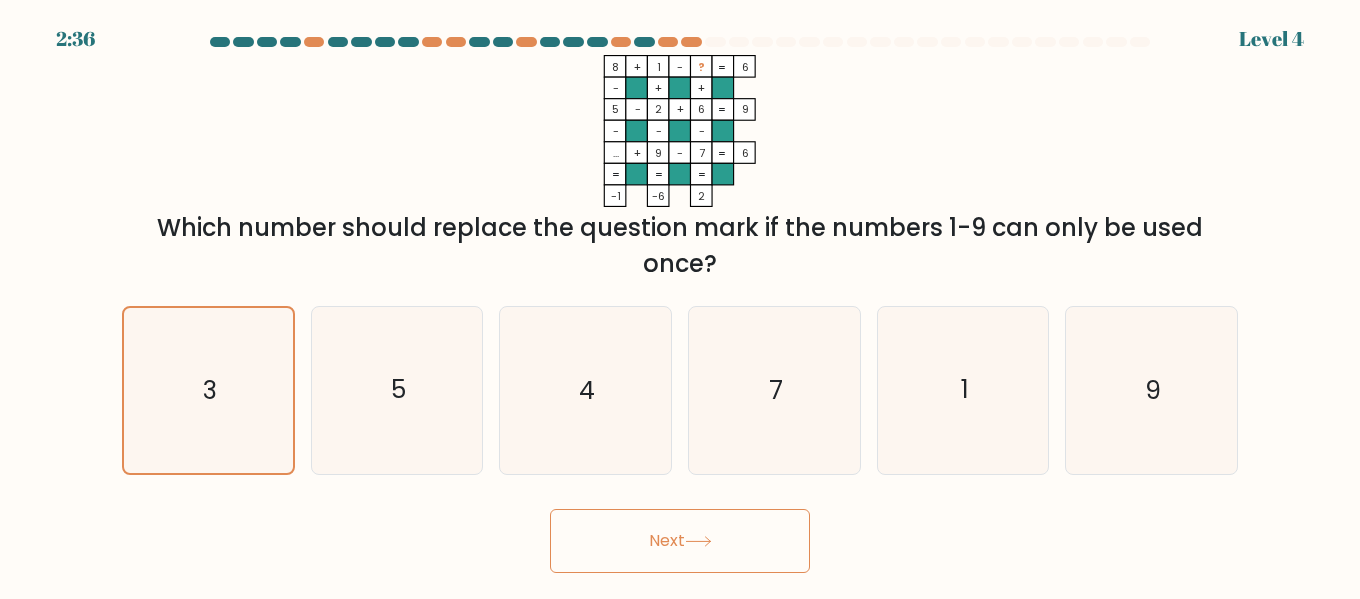 click on "Next" at bounding box center (680, 541) 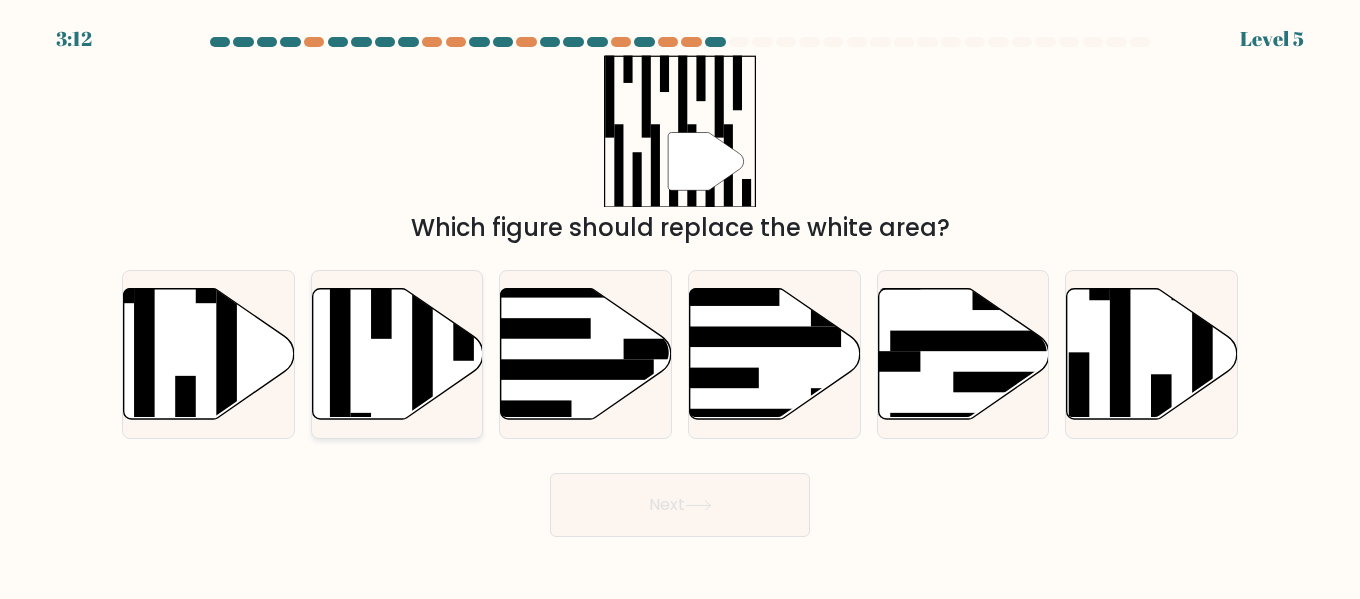 click at bounding box center (397, 354) 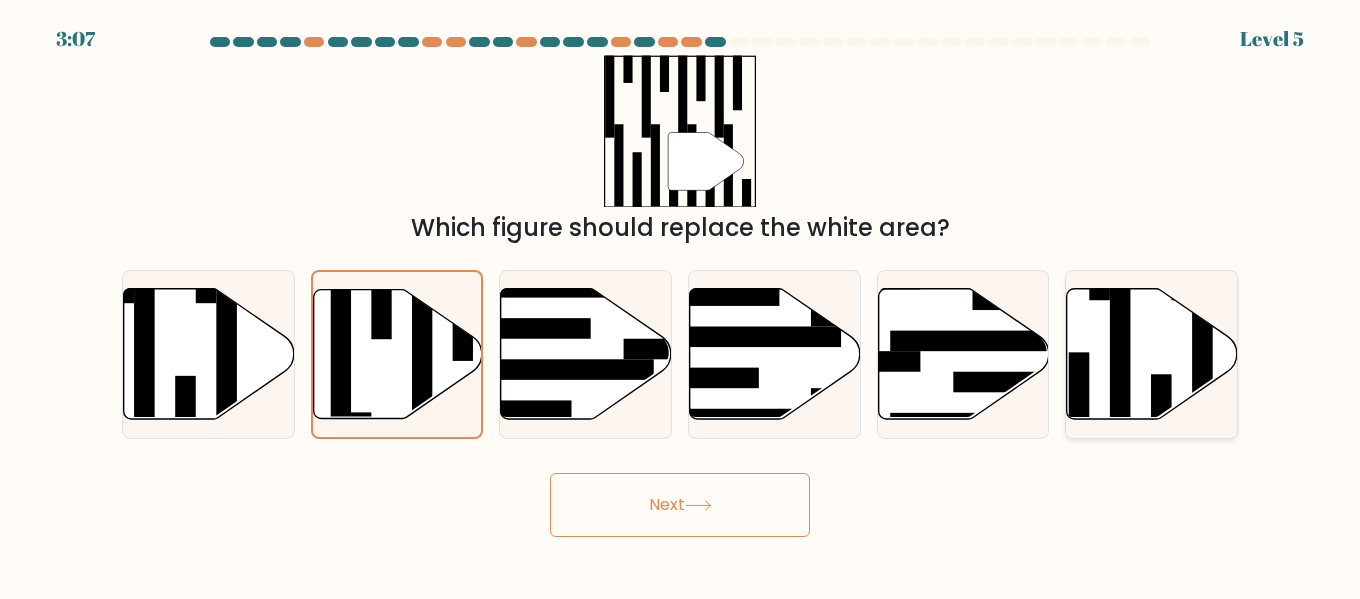 click at bounding box center [1120, 363] 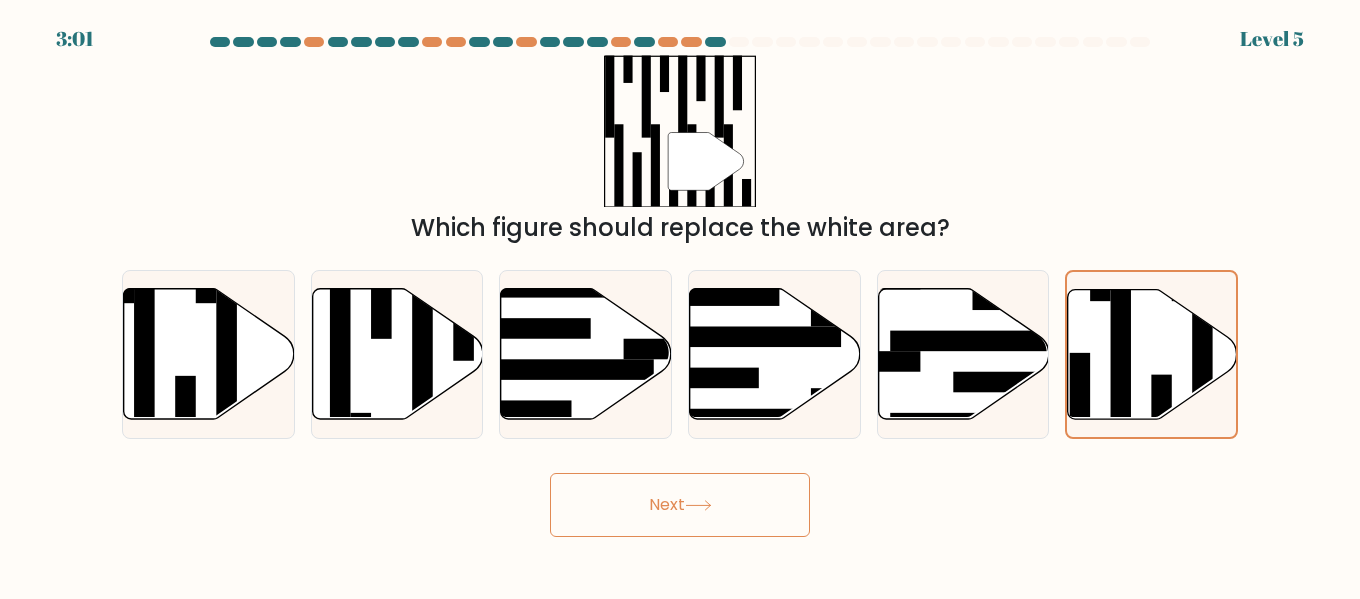 click on "Next" at bounding box center (680, 505) 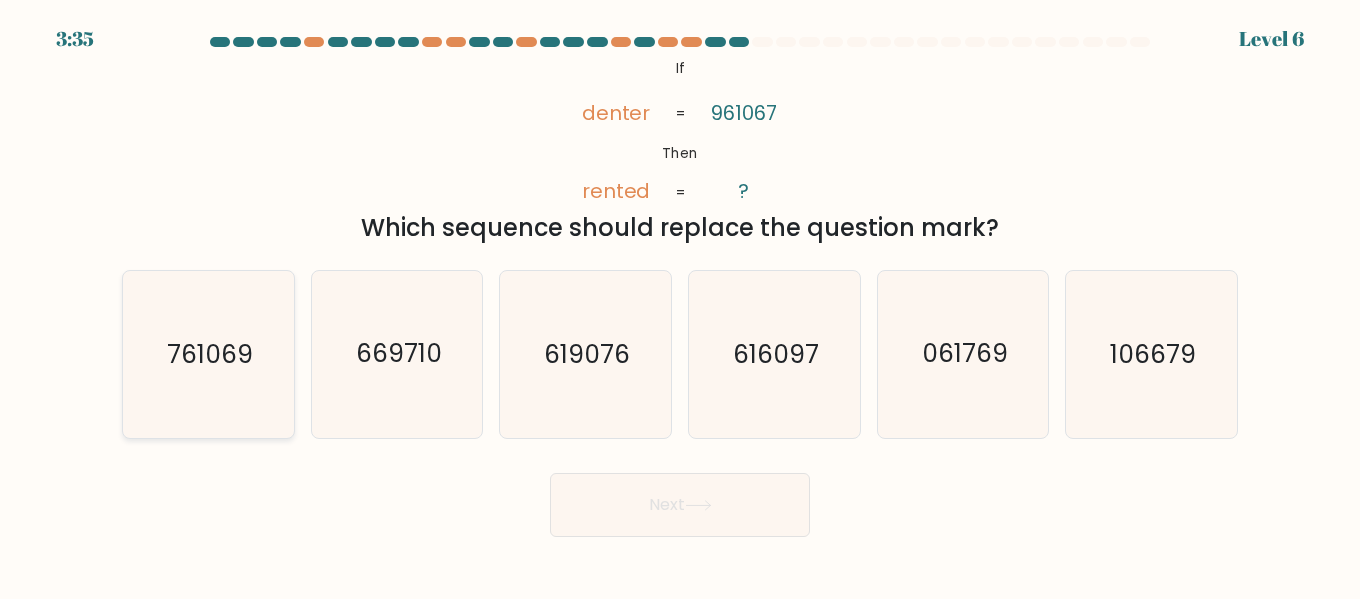 click on "761069" at bounding box center [208, 354] 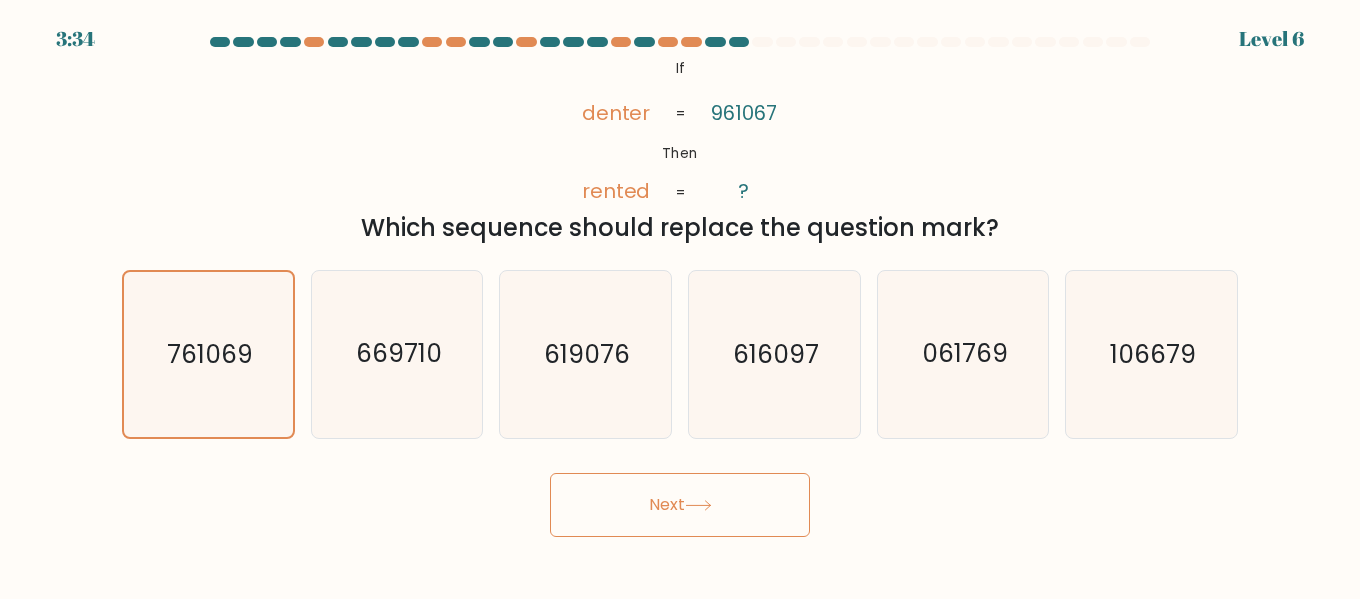 click on "If ?" at bounding box center (680, 287) 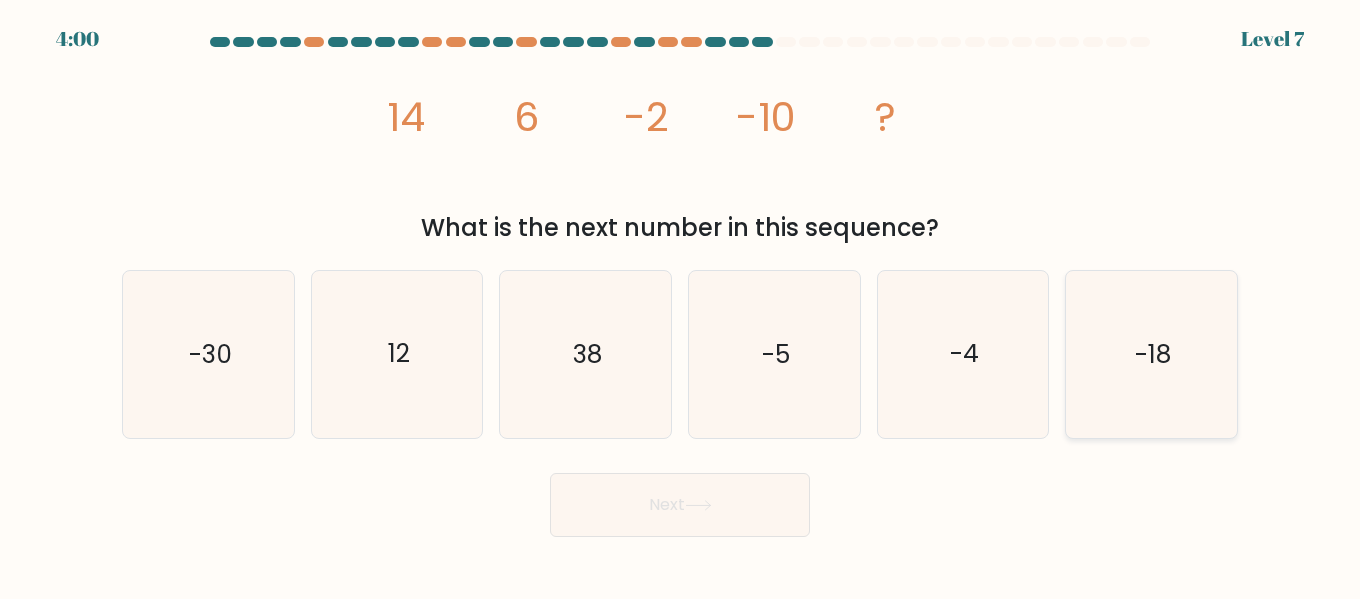 click on "-18" at bounding box center (1151, 354) 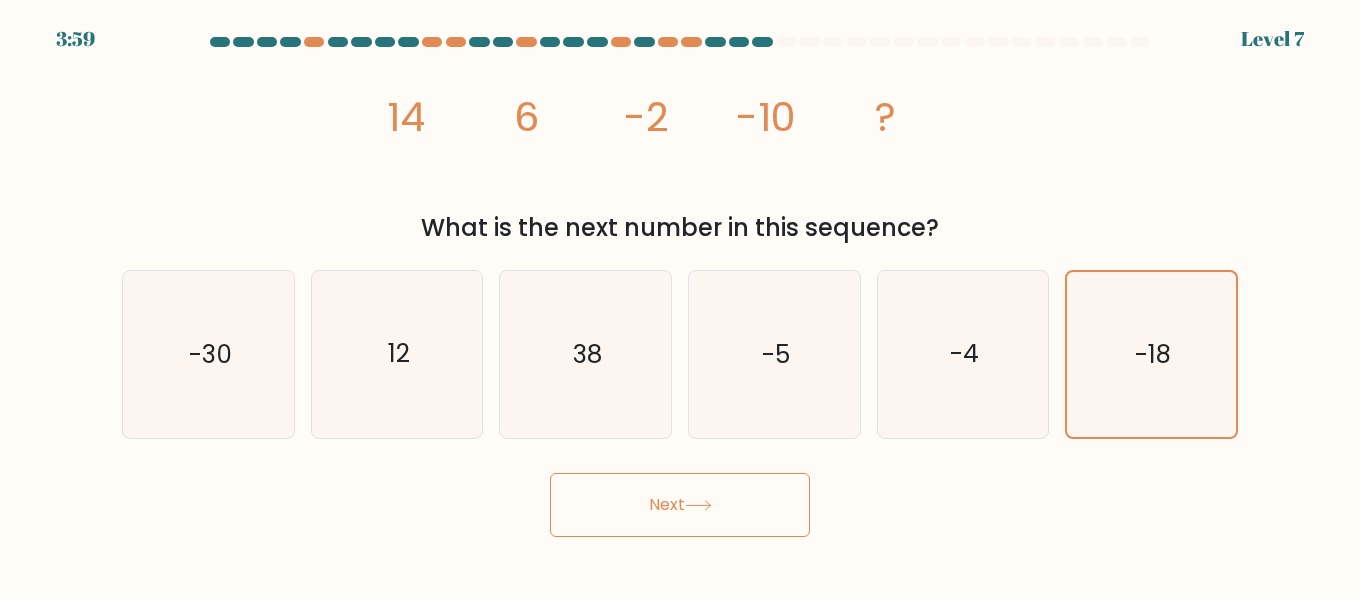 click on "Next" at bounding box center [680, 505] 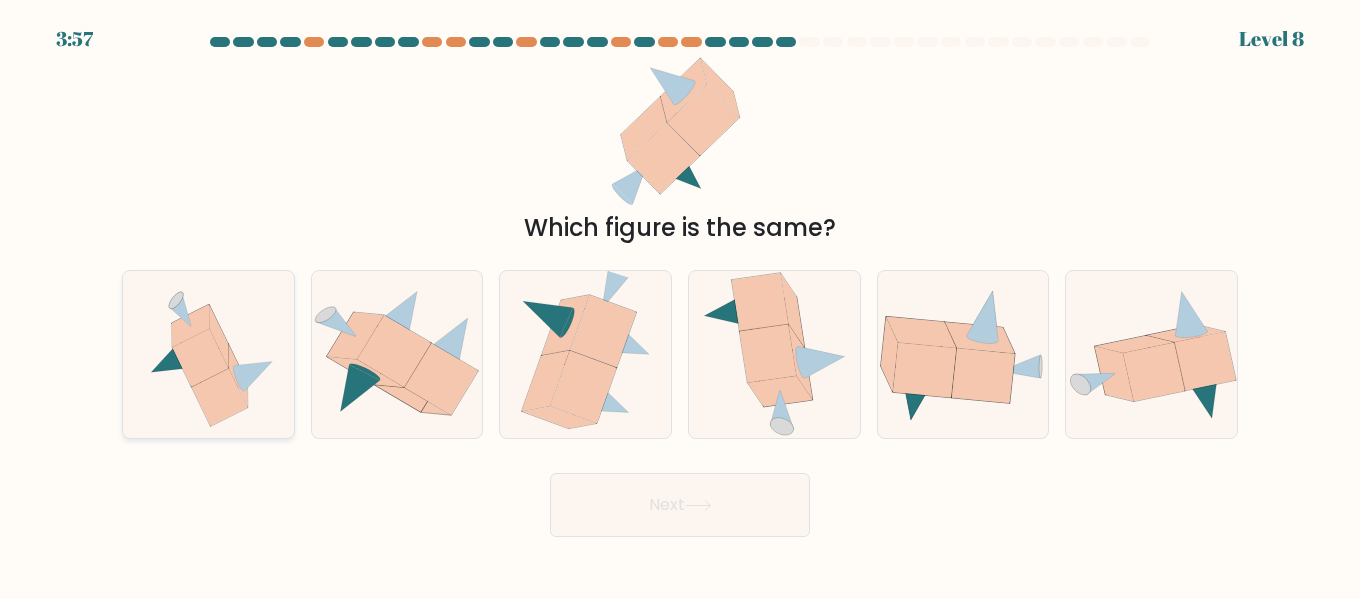 click at bounding box center (200, 358) 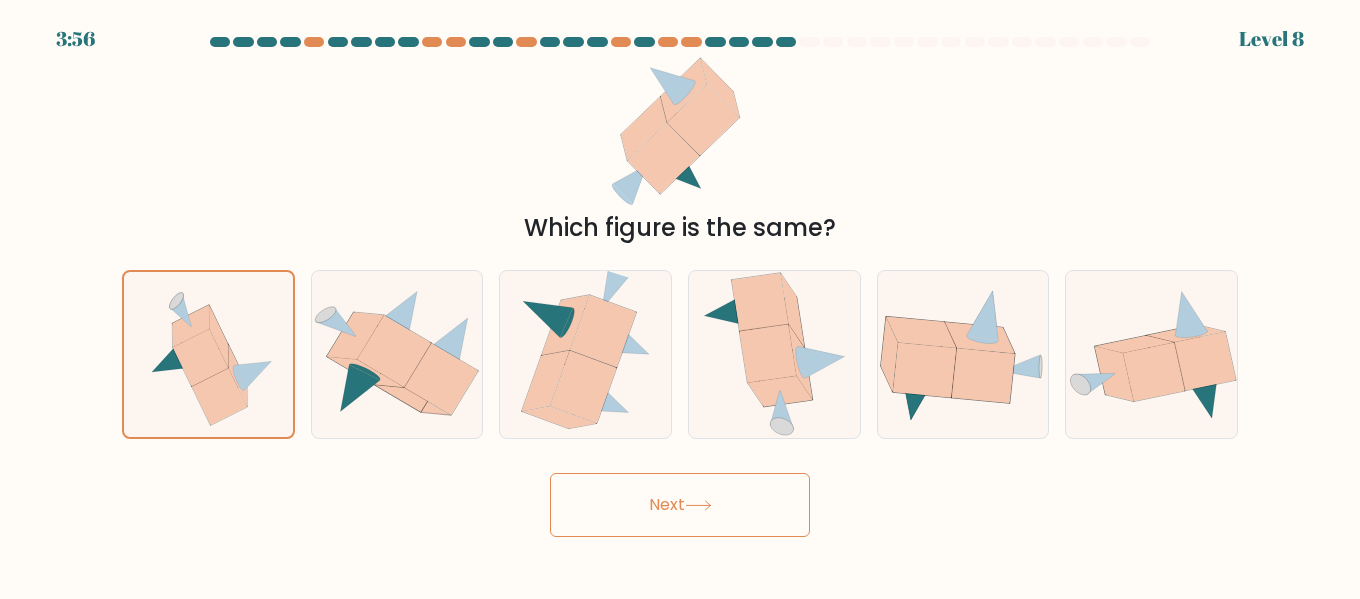 click on "Next" at bounding box center (680, 505) 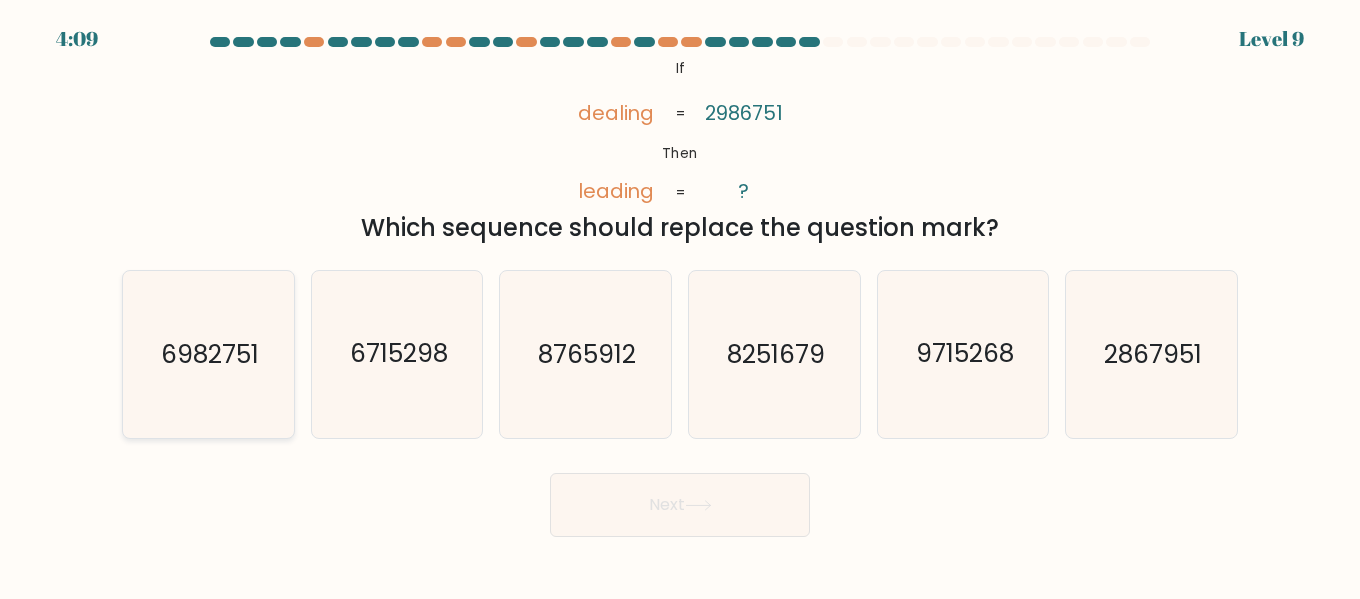 click on "6982751" at bounding box center [210, 354] 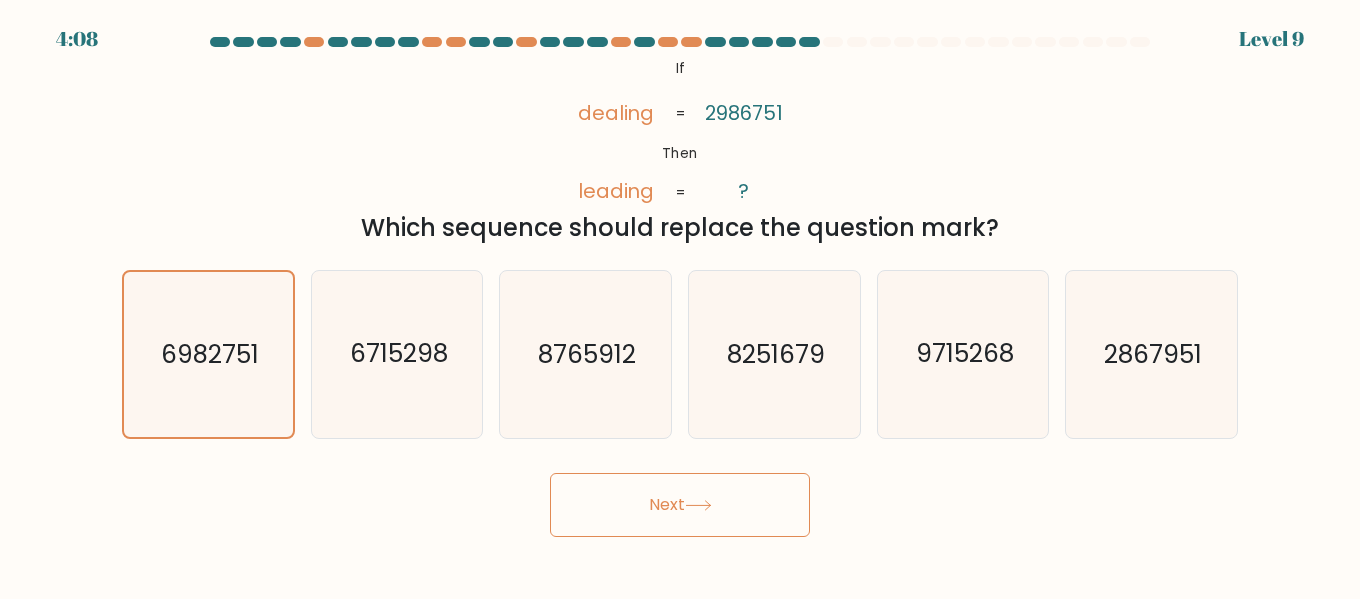 click on "Next" at bounding box center [680, 505] 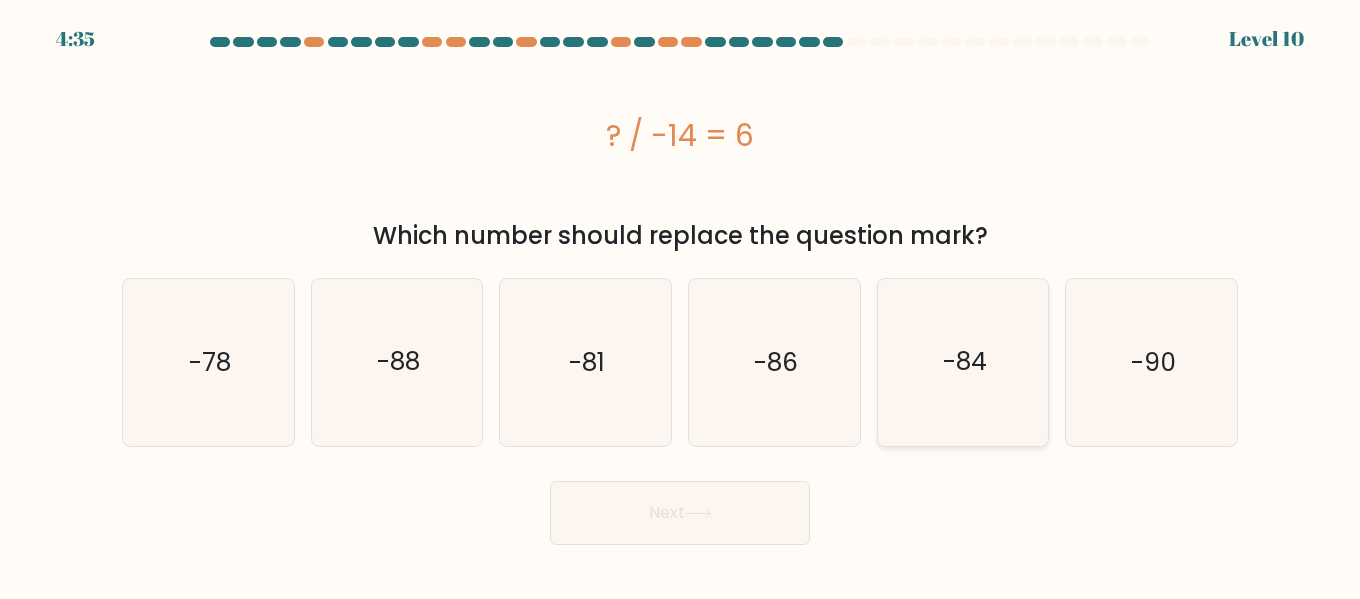 click on "-84" at bounding box center (963, 362) 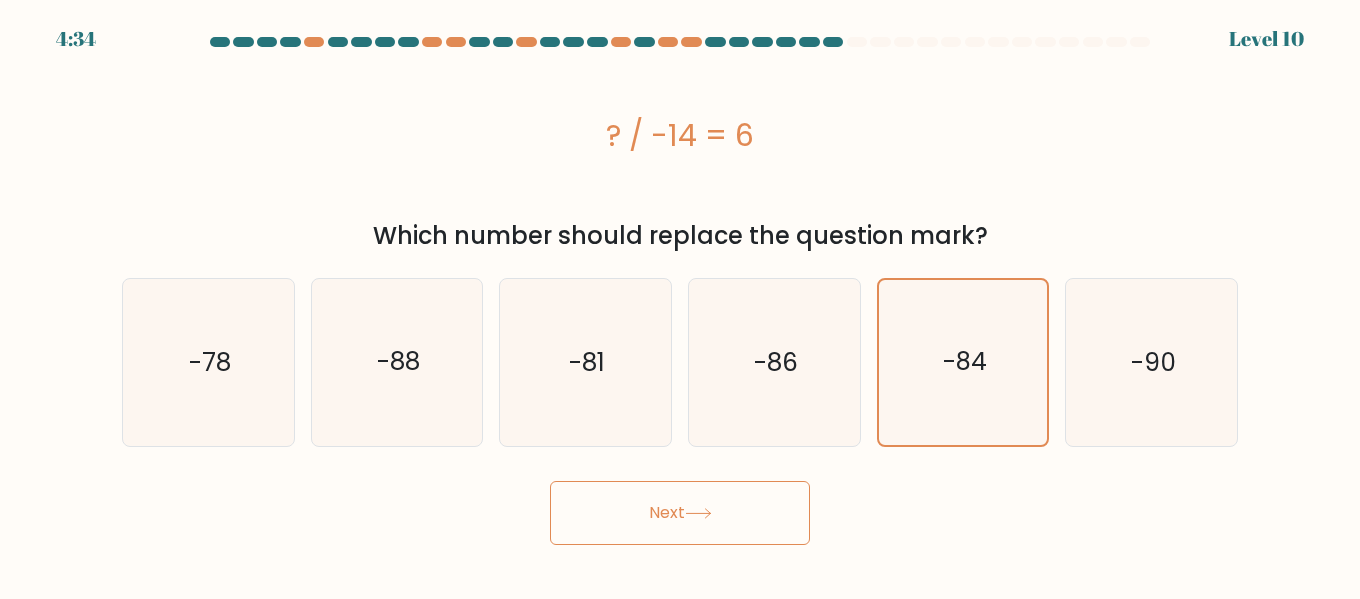 click on "Next" at bounding box center [680, 513] 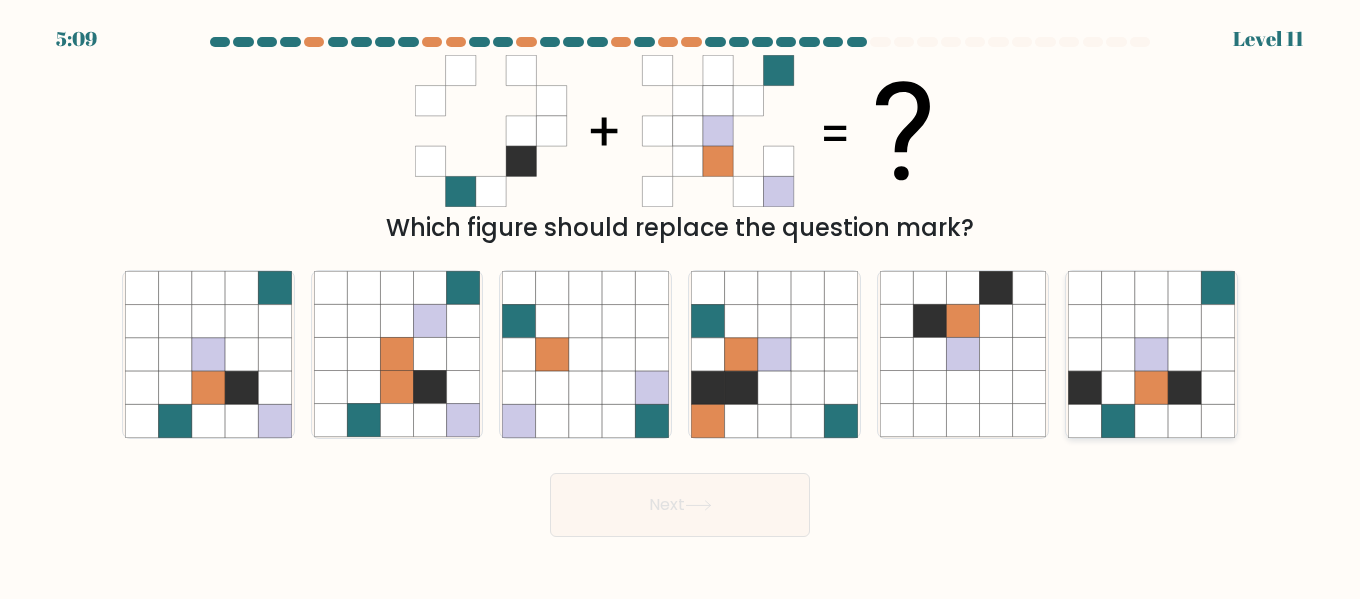 click at bounding box center (1118, 354) 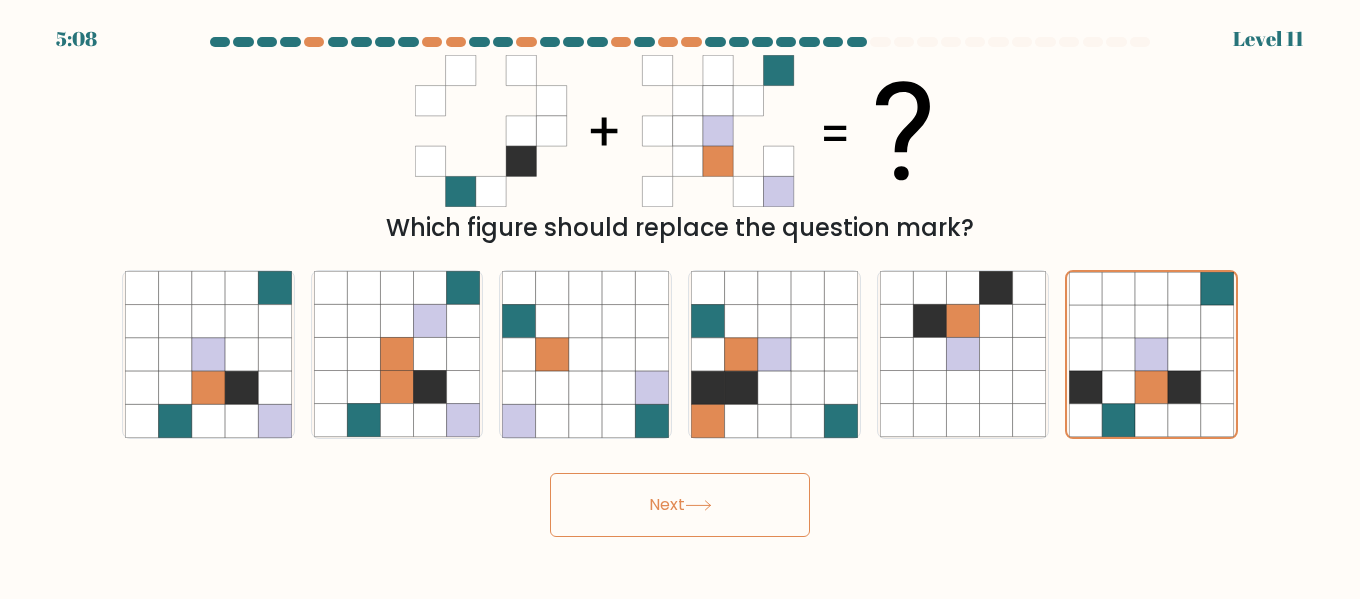 click on "Next" at bounding box center (680, 505) 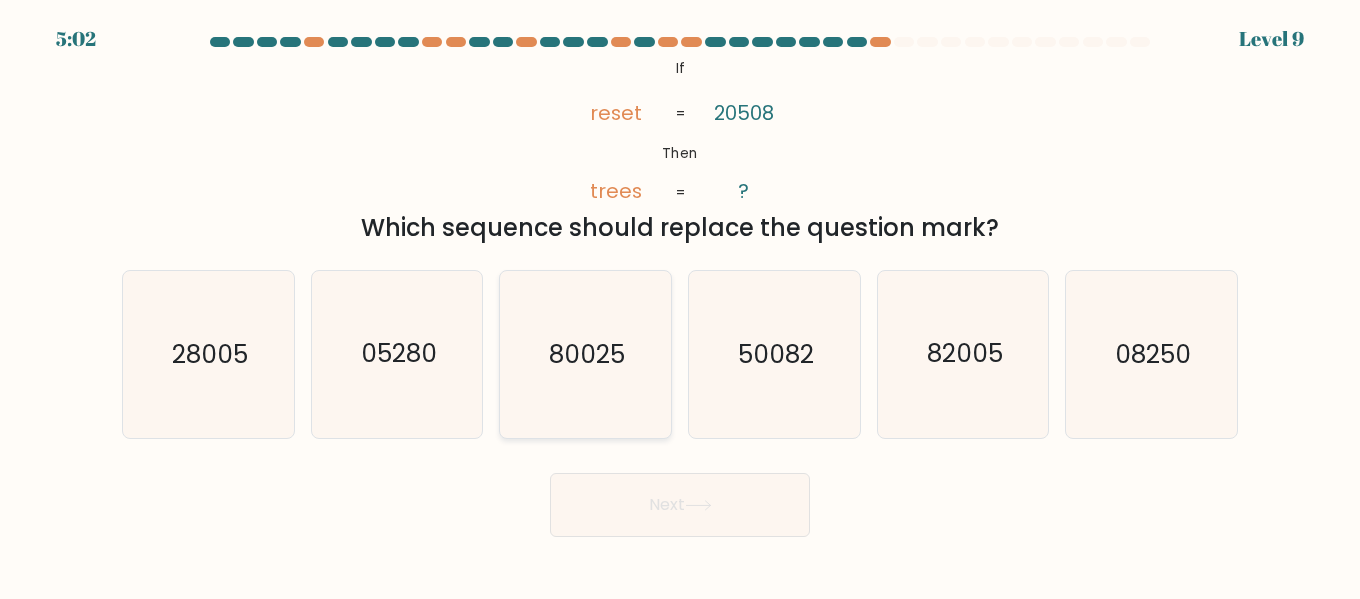 click on "80025" at bounding box center [585, 354] 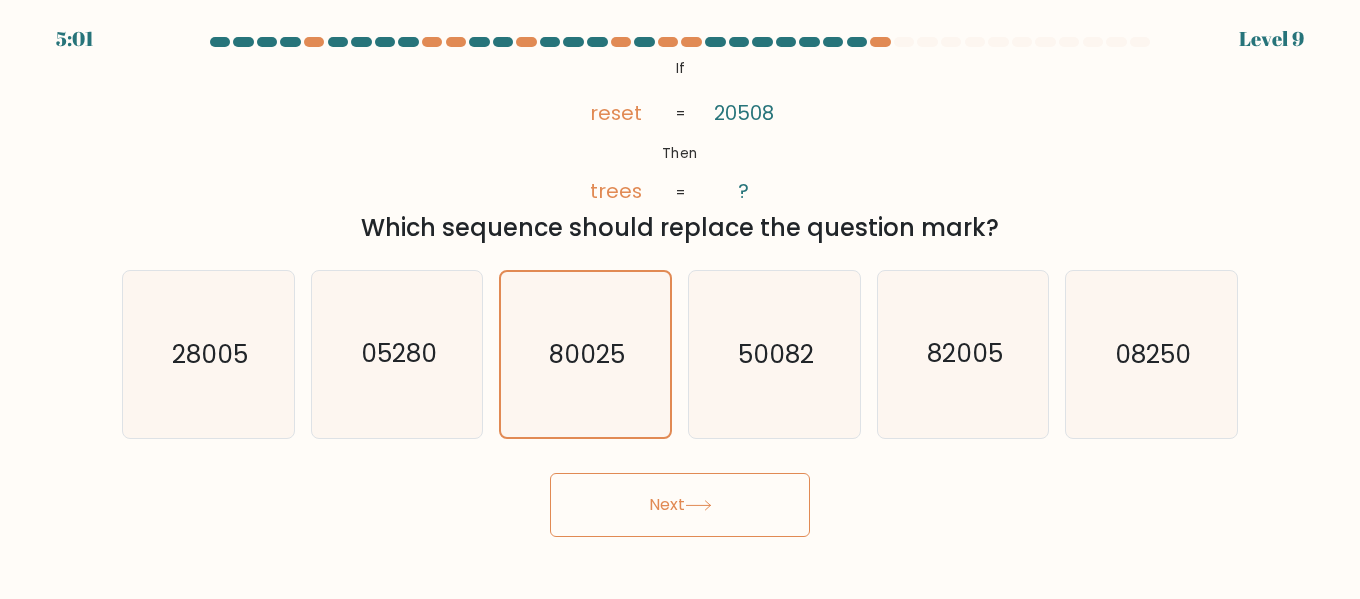 click at bounding box center [698, 505] 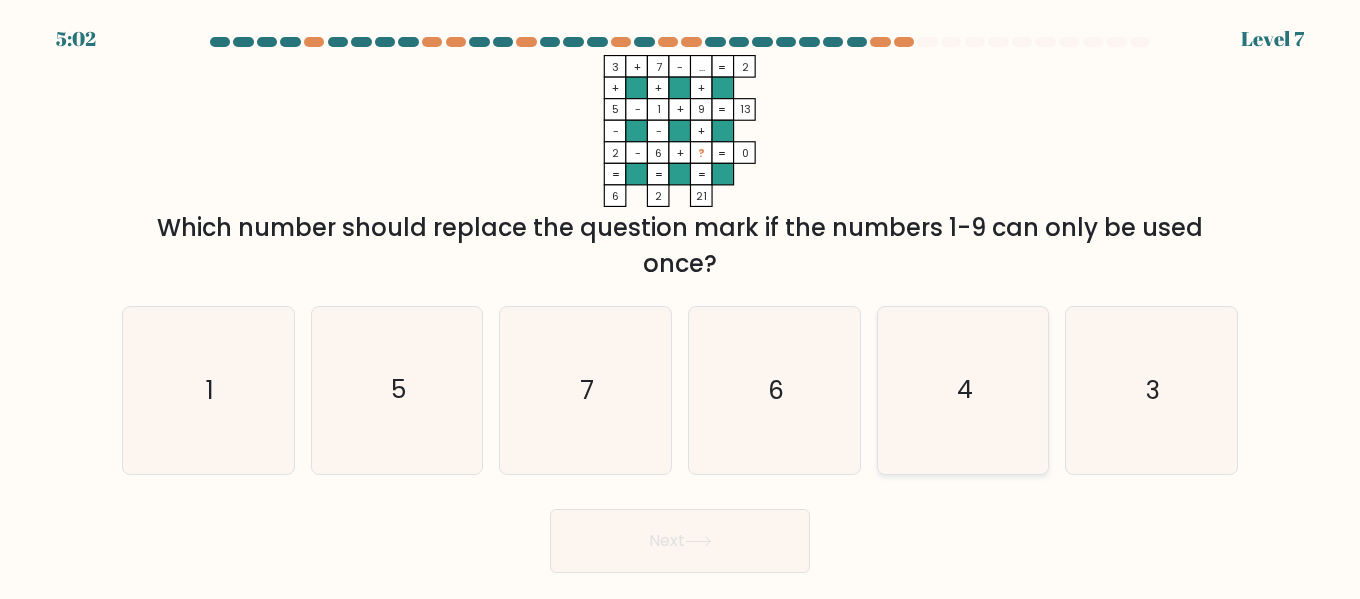 click on "4" at bounding box center [963, 390] 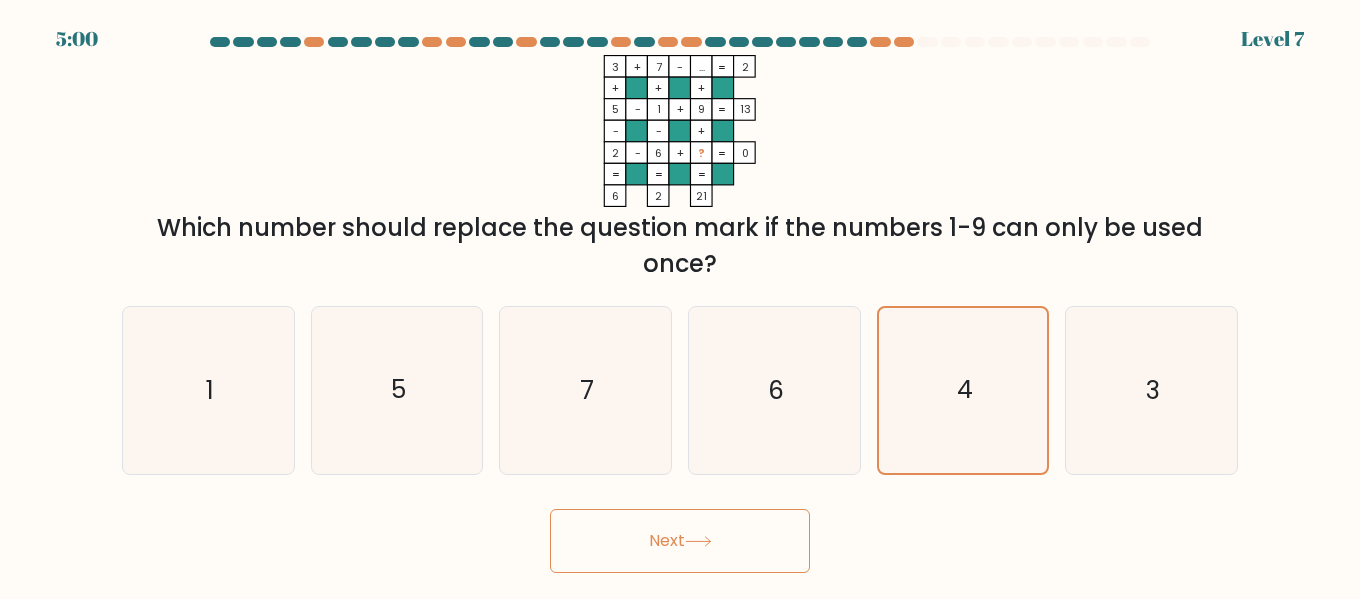 click on "Next" at bounding box center [680, 541] 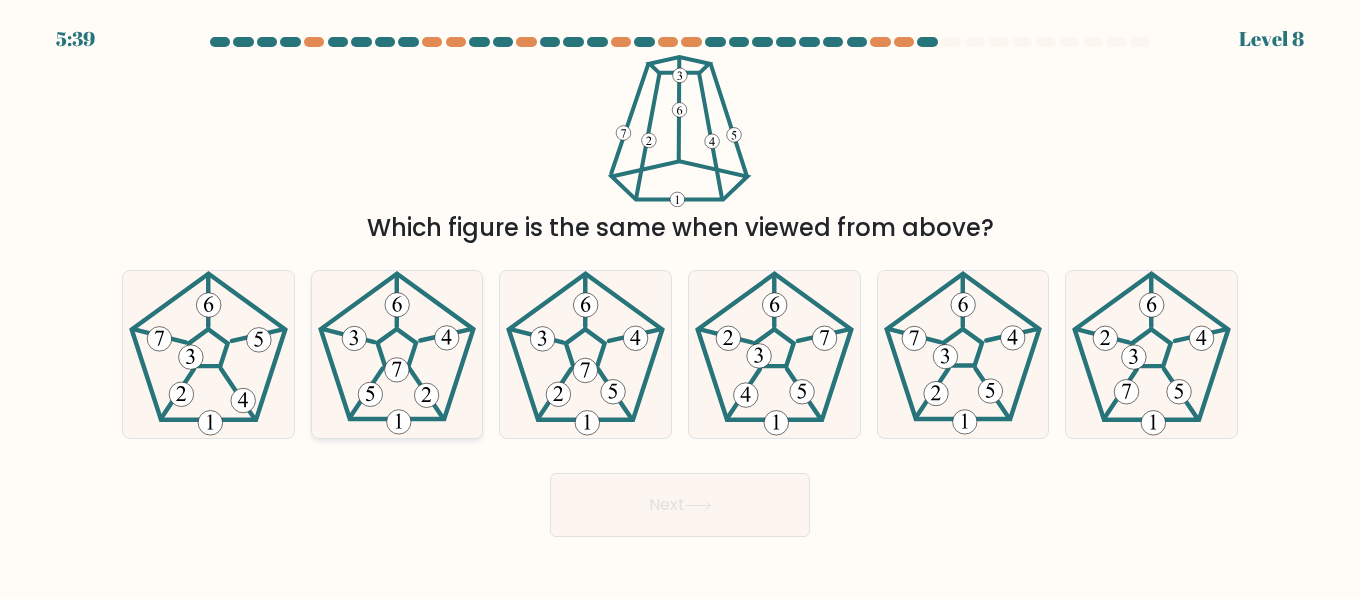 click at bounding box center [397, 354] 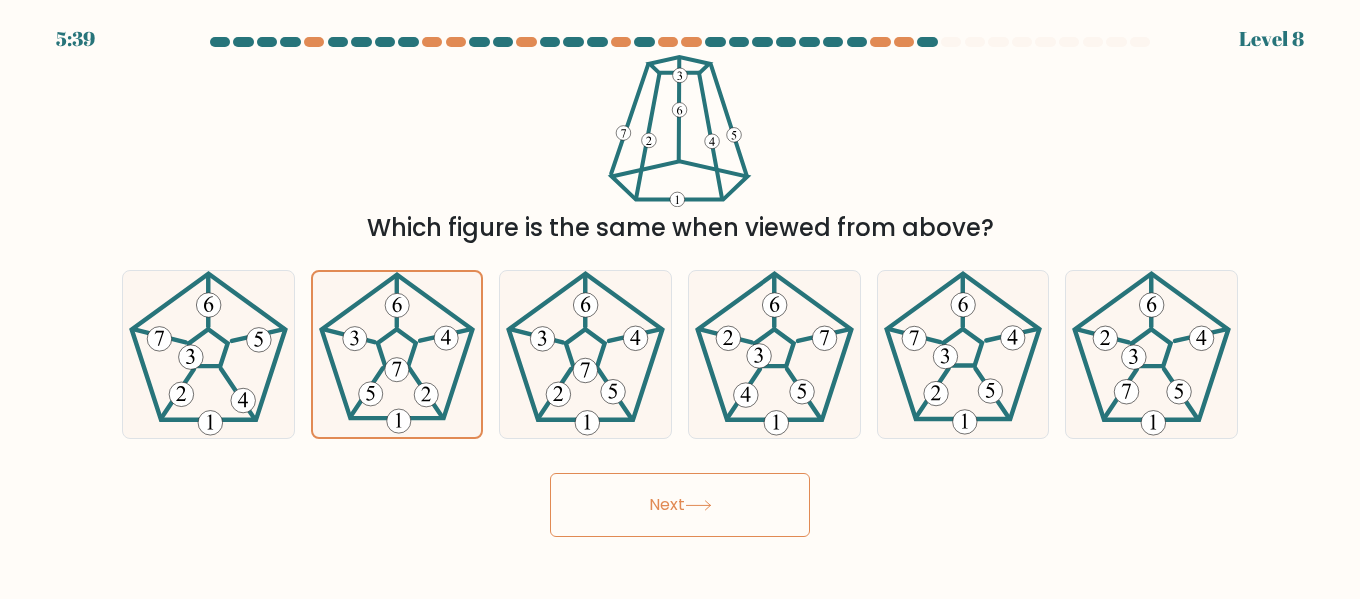 click on "Next" at bounding box center [680, 505] 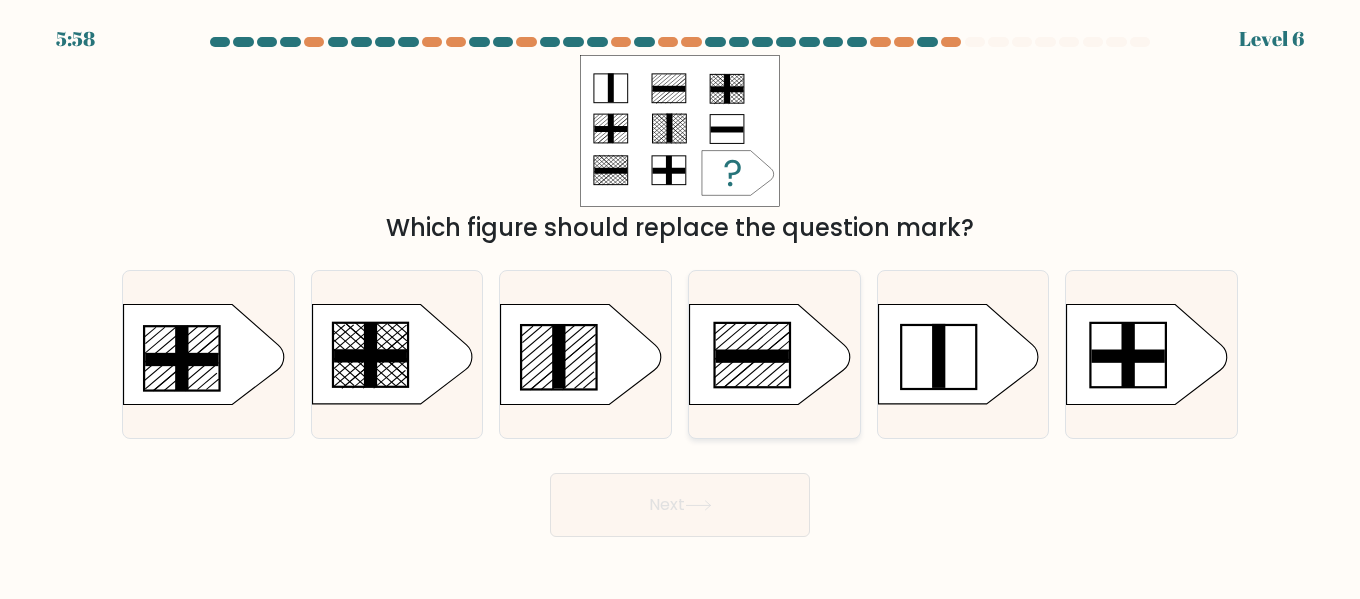 click at bounding box center (752, 356) 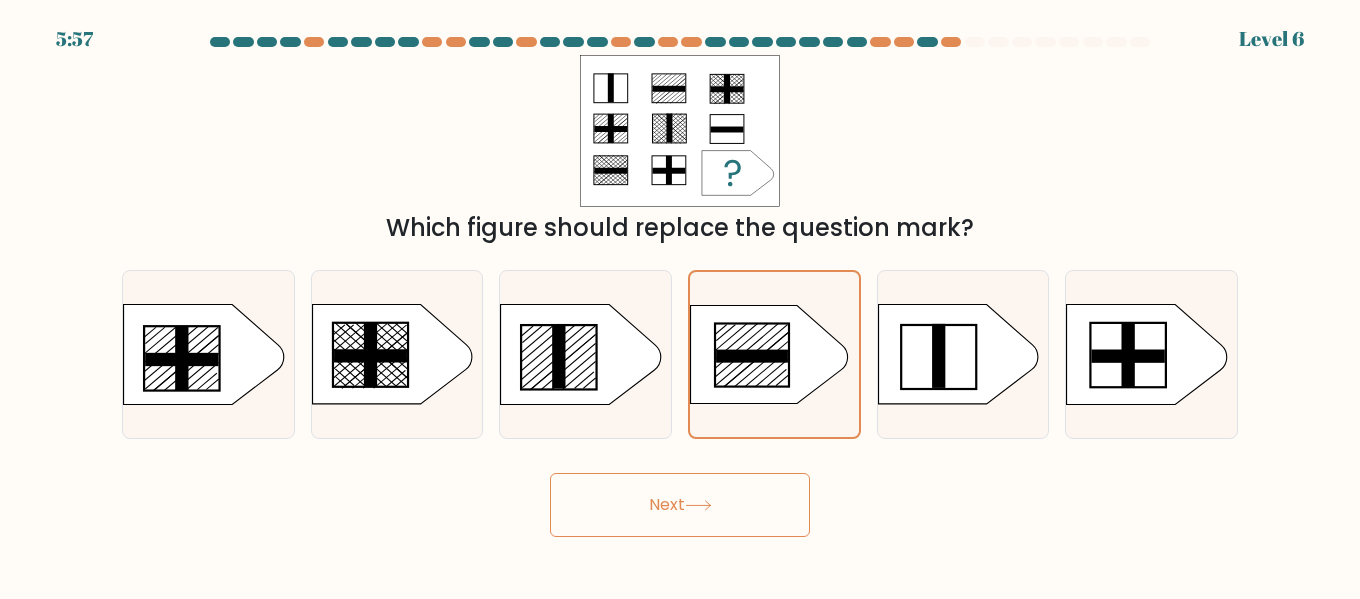 click on "Next" at bounding box center [680, 505] 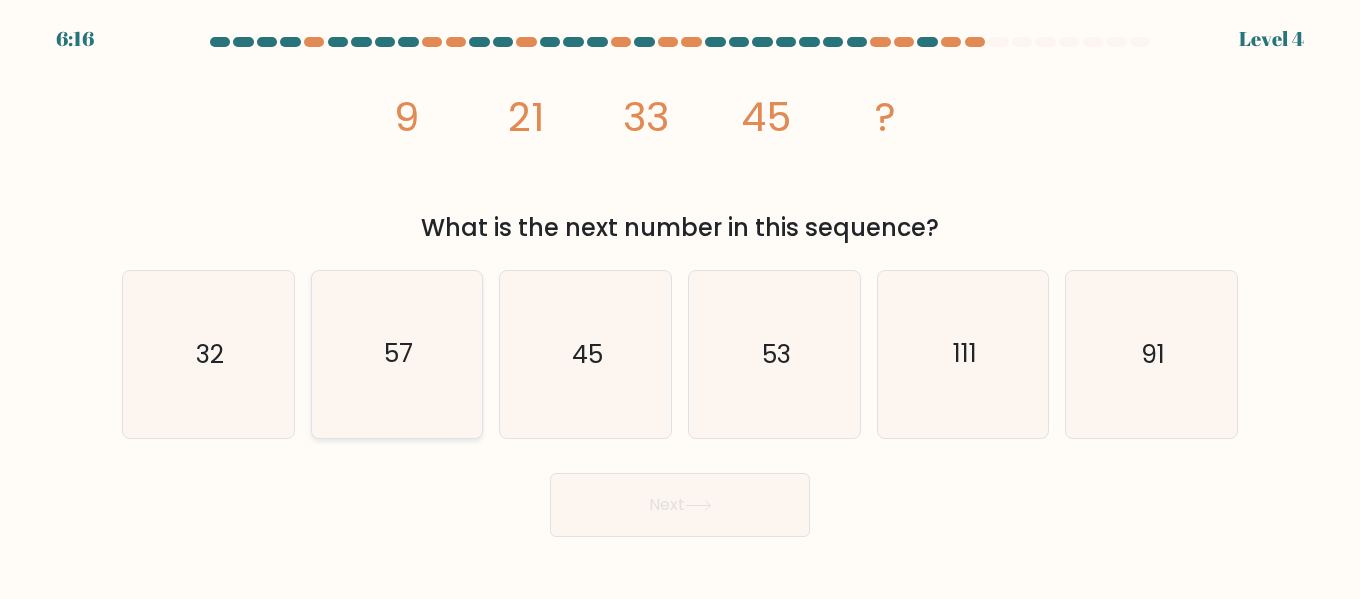 click on "57" at bounding box center [397, 354] 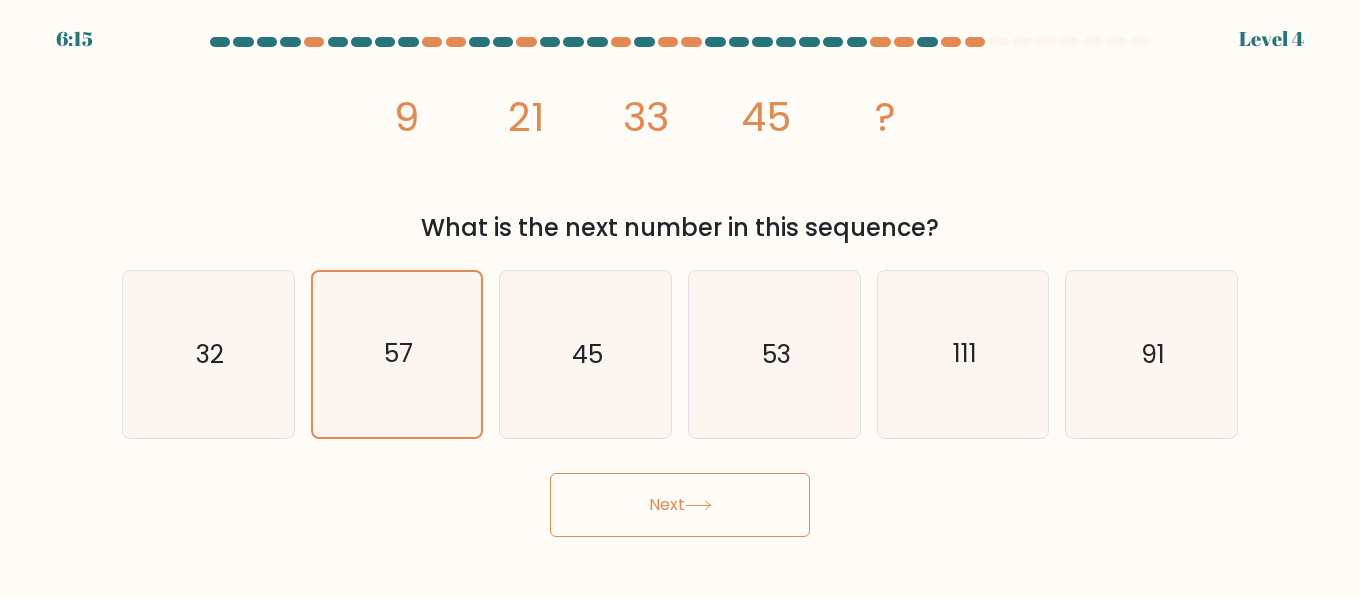 click on "Next" at bounding box center [680, 505] 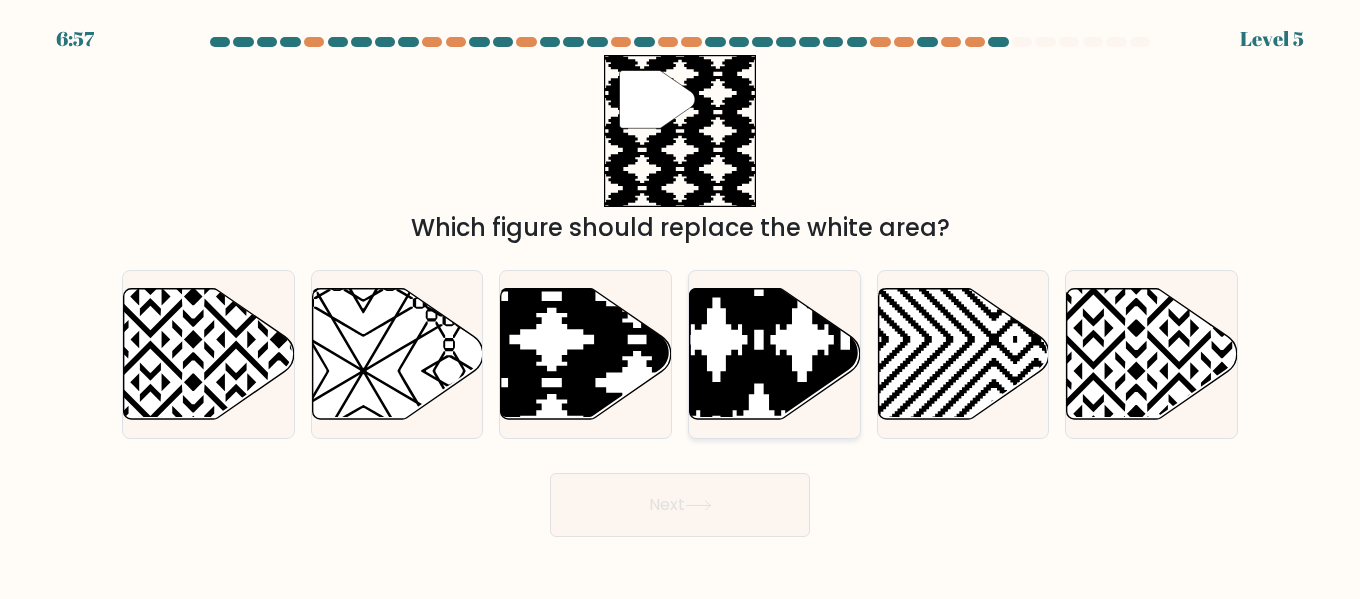 click at bounding box center (774, 354) 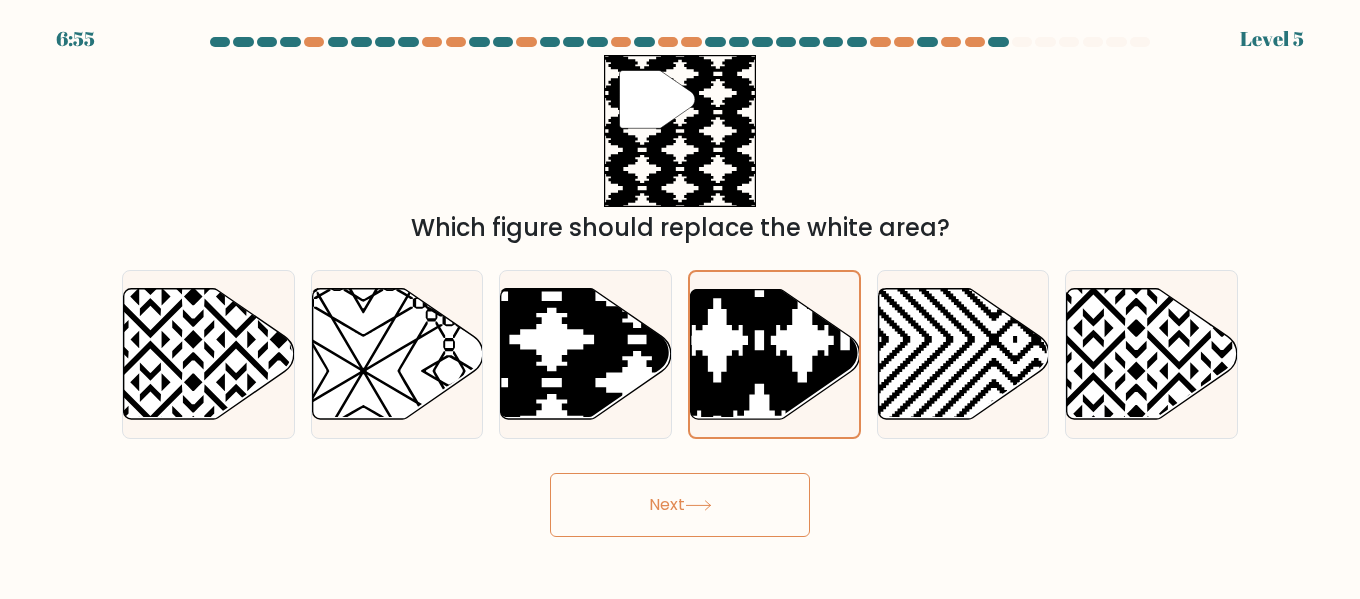 click on "Next" at bounding box center [680, 505] 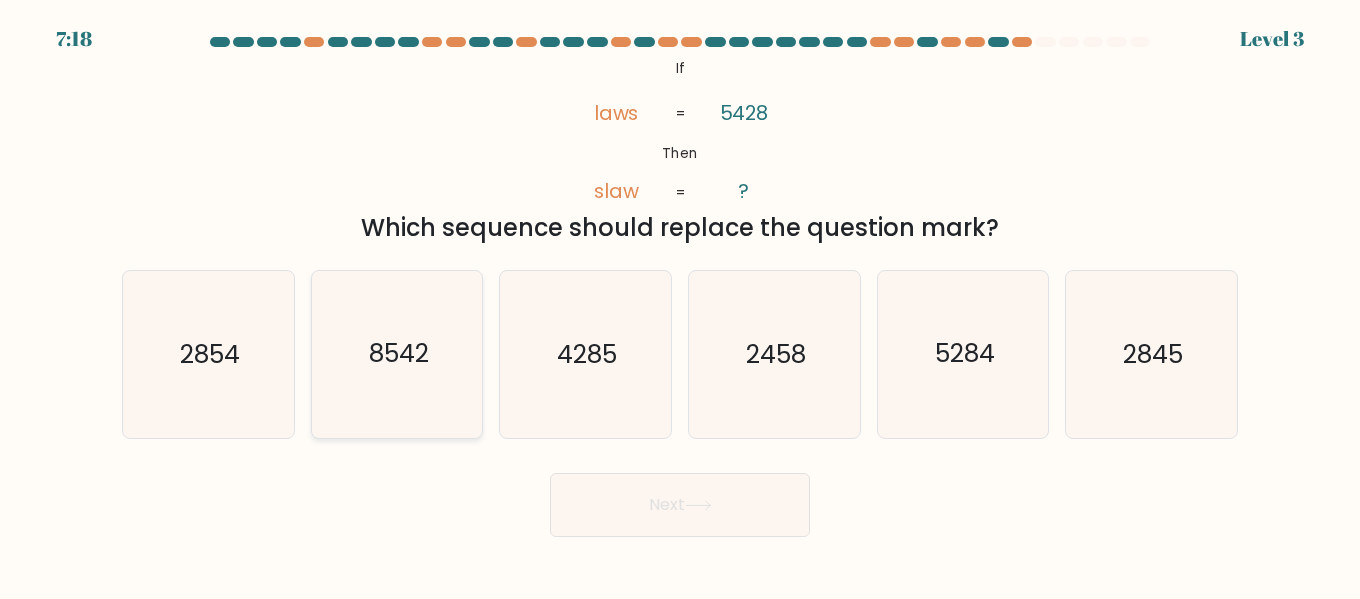 click on "8542" at bounding box center [397, 354] 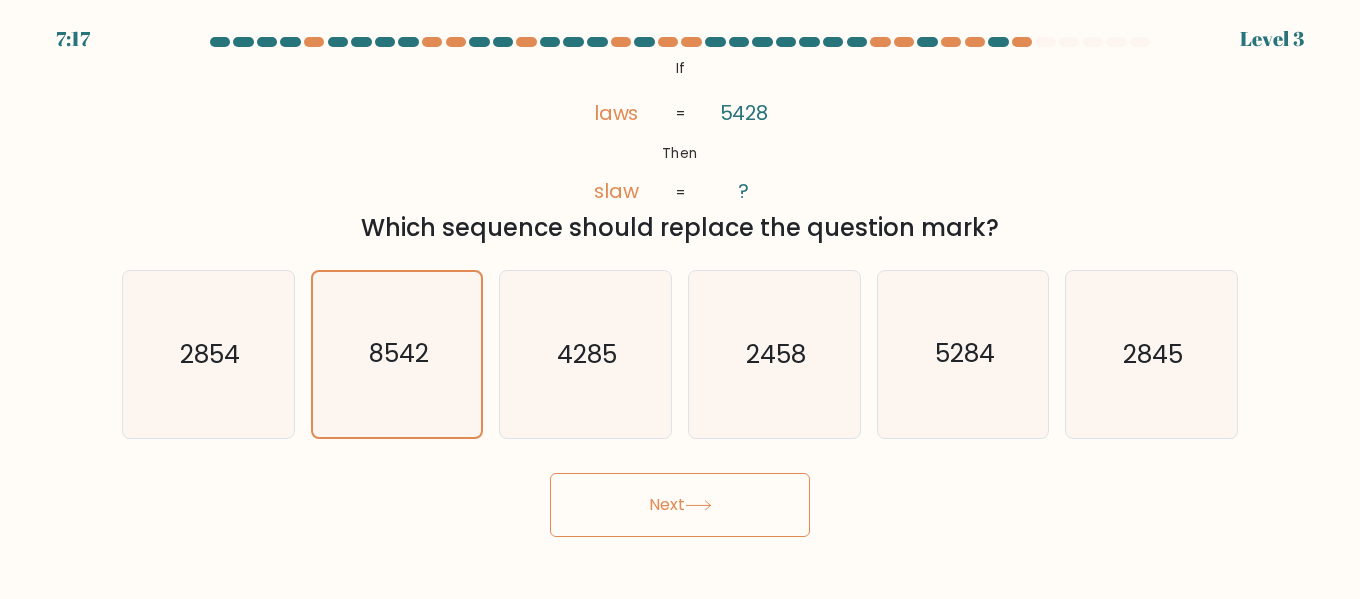 click on "Next" at bounding box center (680, 505) 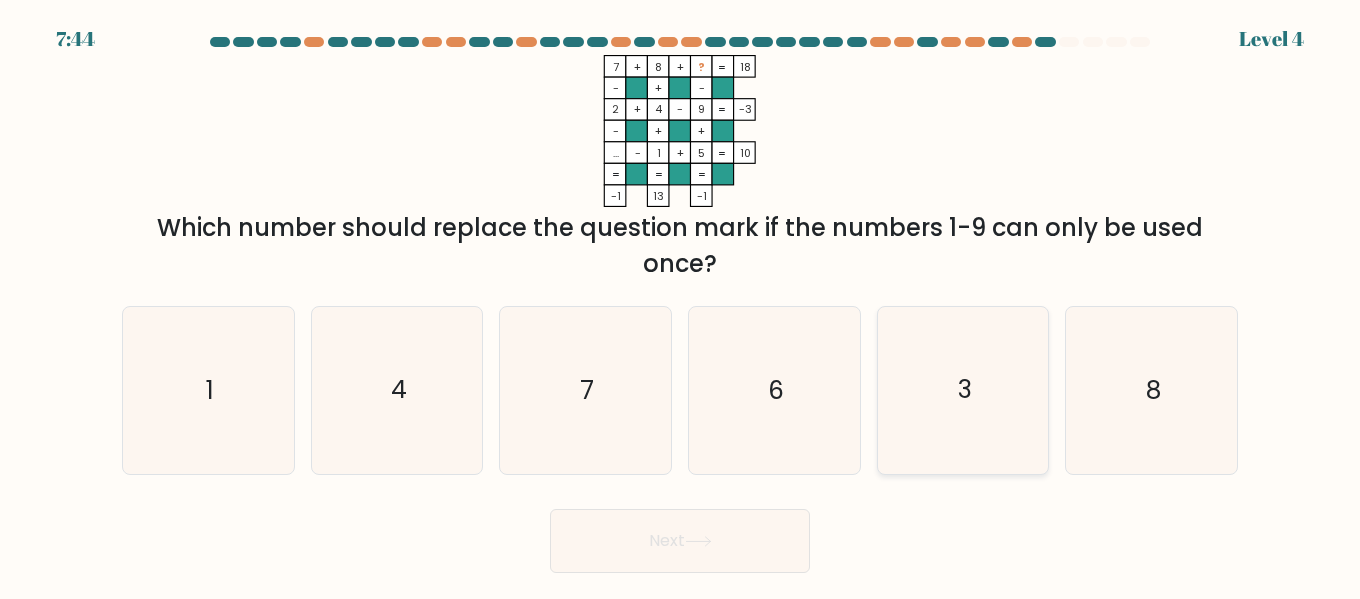 click on "3" at bounding box center [963, 390] 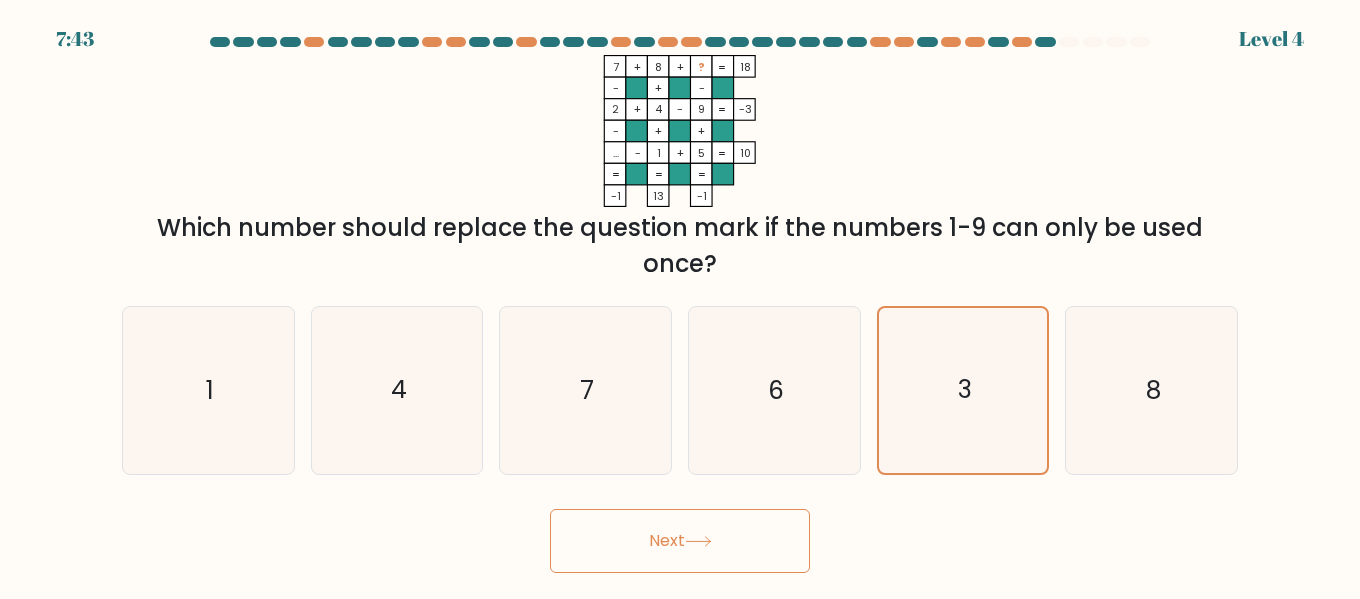 click on "Next" at bounding box center (680, 541) 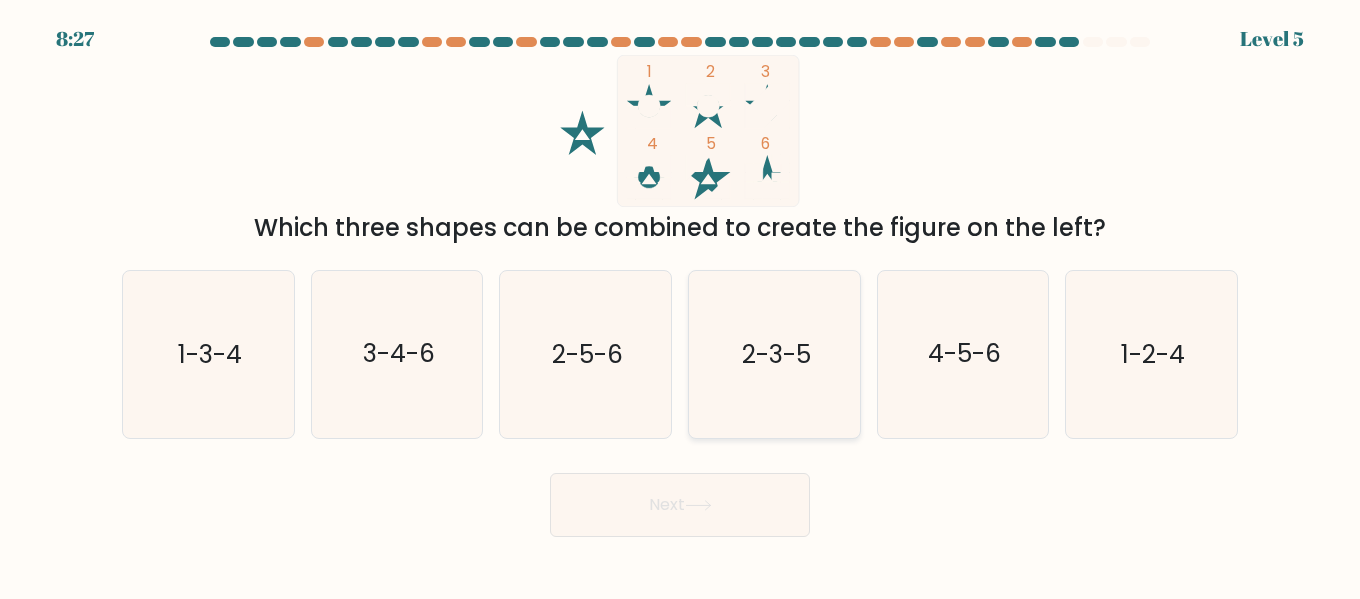 click on "2-3-5" at bounding box center [774, 354] 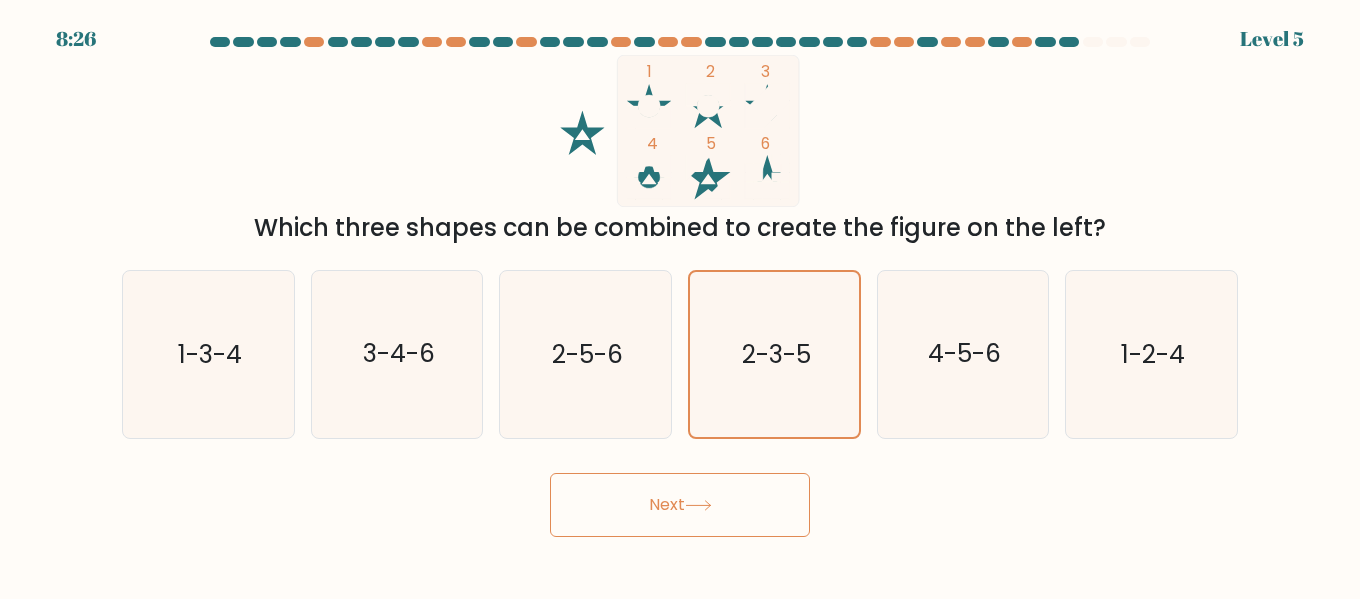 click on "Next" at bounding box center (680, 505) 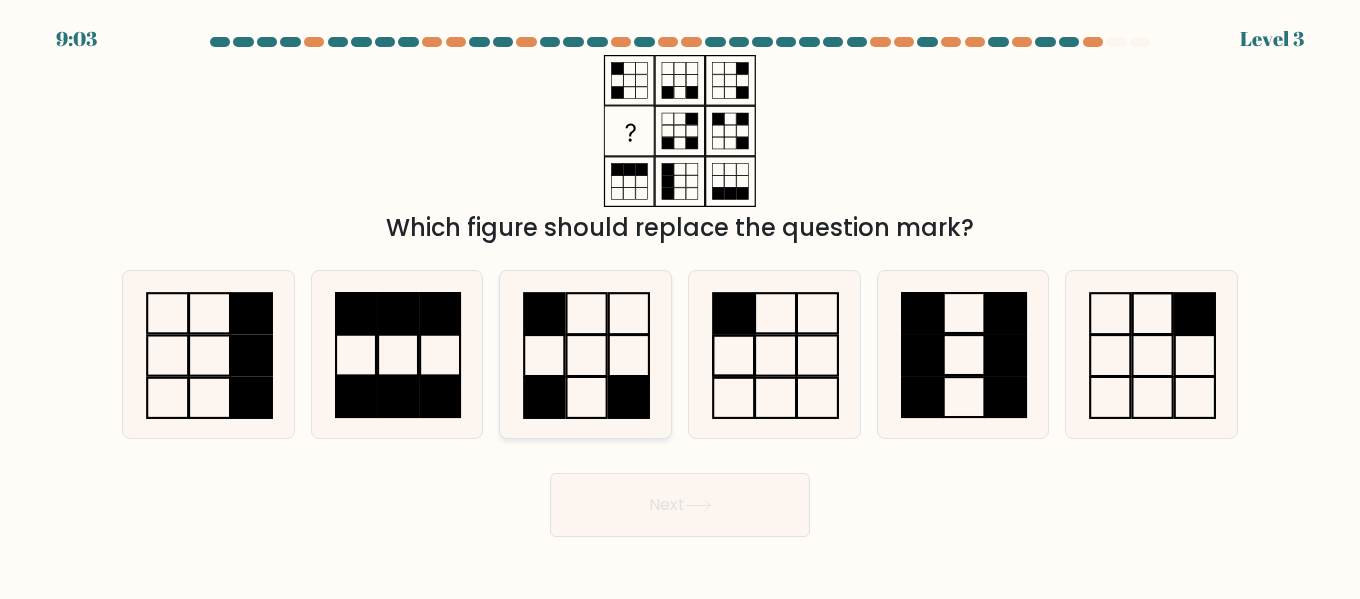 click at bounding box center [585, 354] 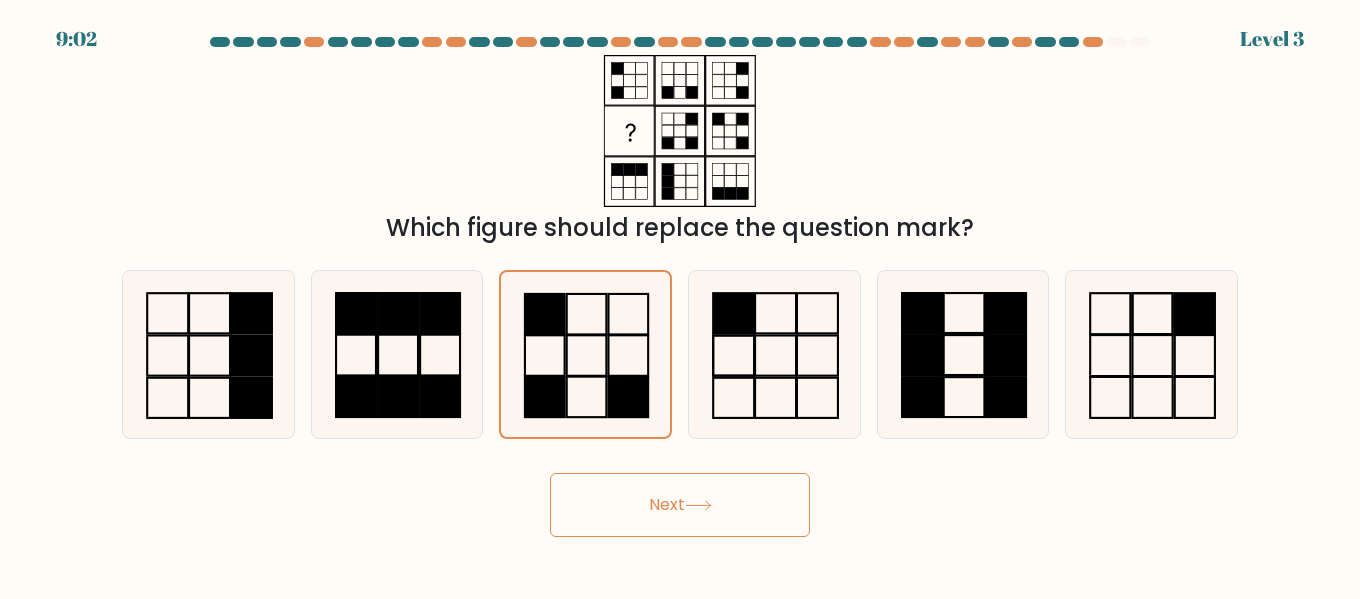 click on "Next" at bounding box center (680, 505) 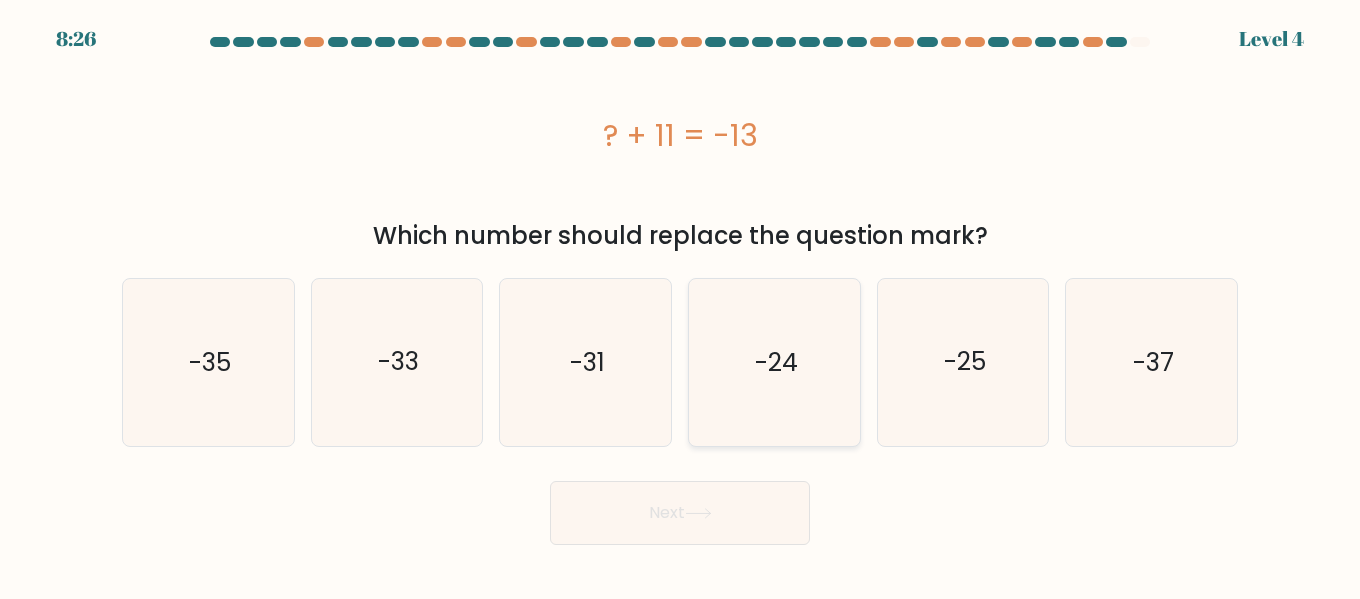 click on "-24" at bounding box center (774, 362) 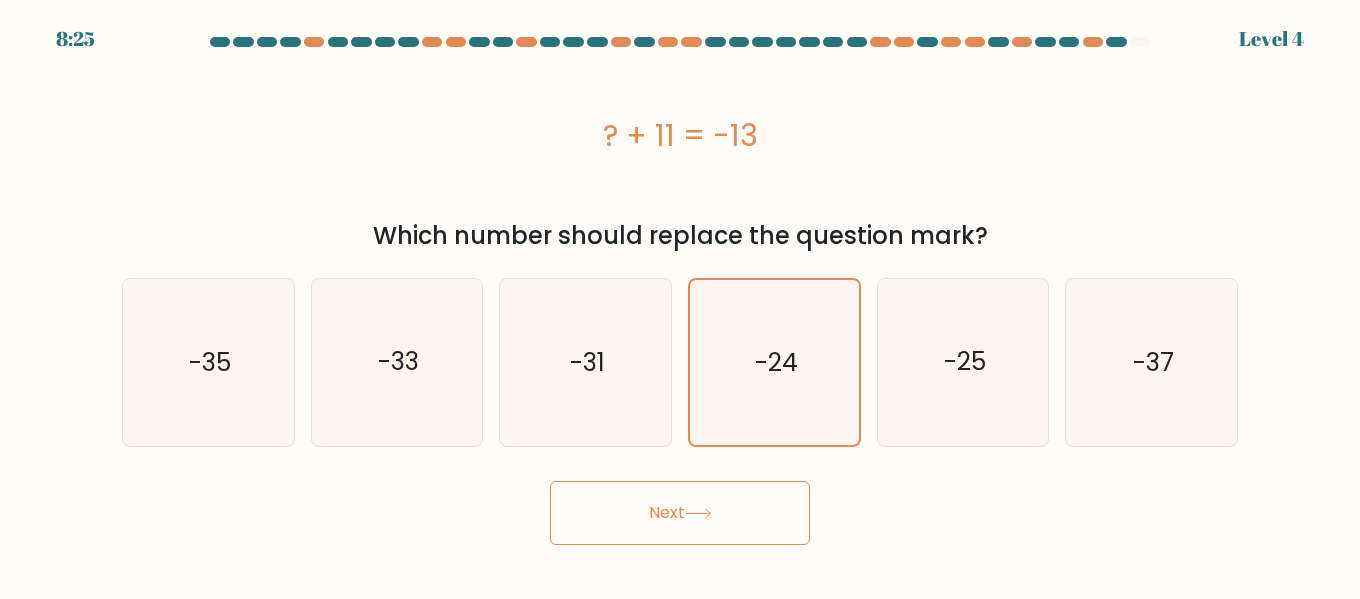 click on "Next" at bounding box center (680, 513) 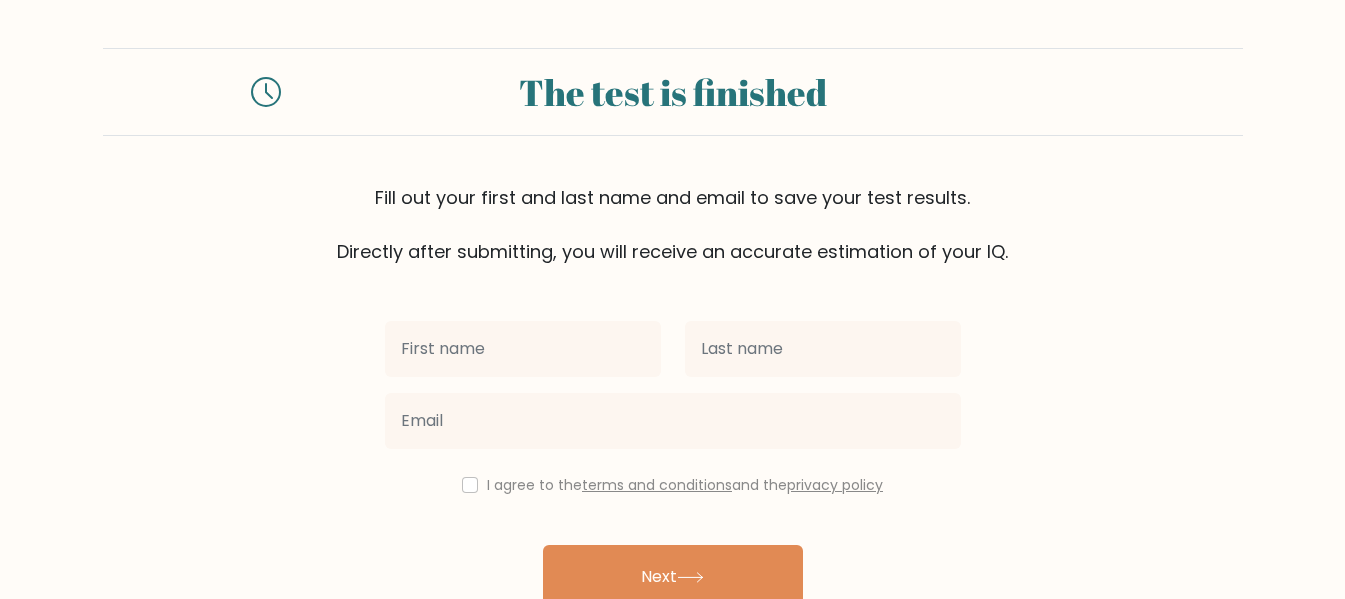 scroll, scrollTop: 0, scrollLeft: 0, axis: both 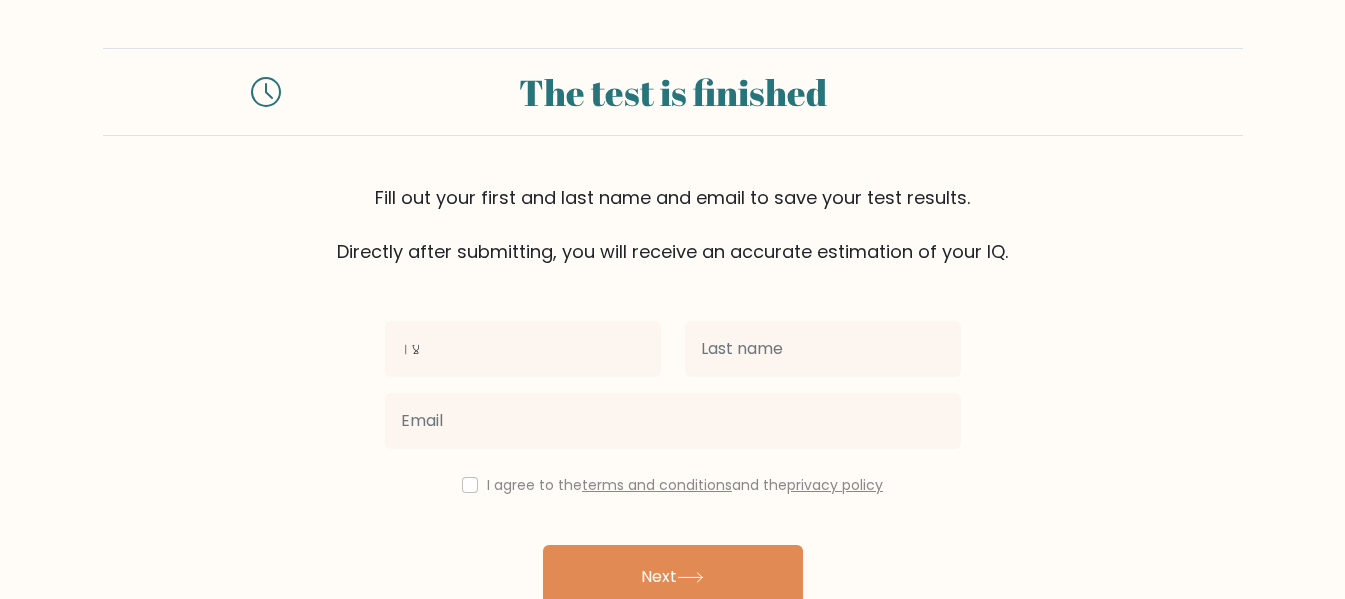 type on "لاا" 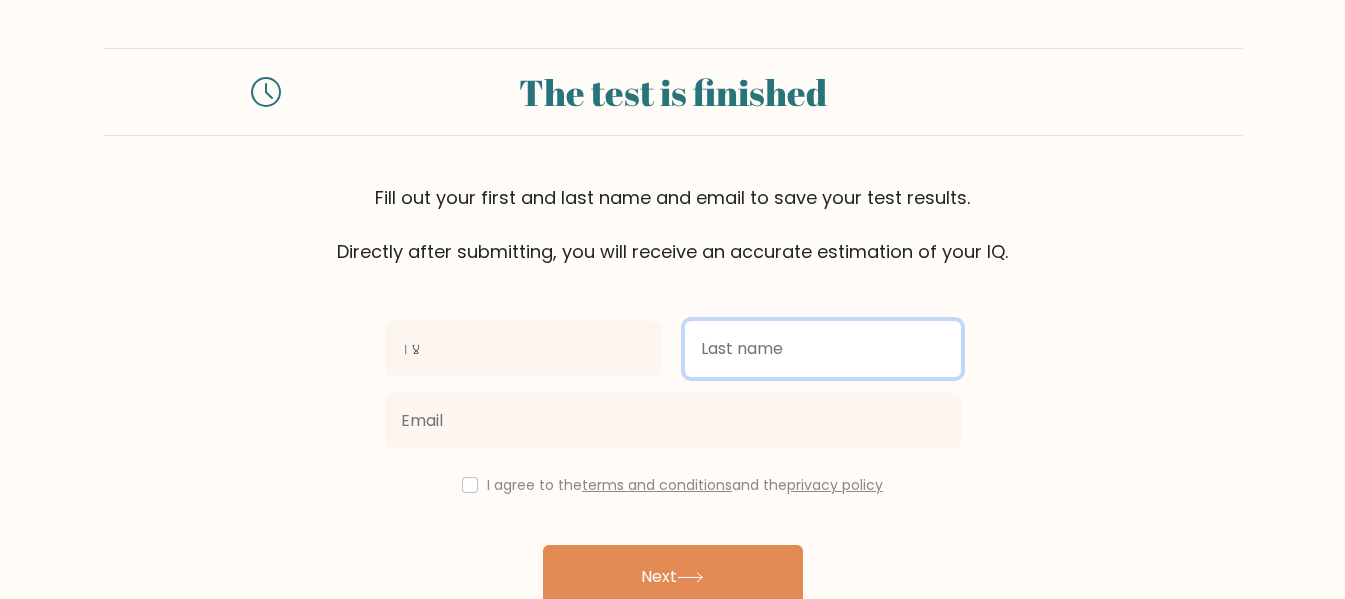 click at bounding box center [823, 349] 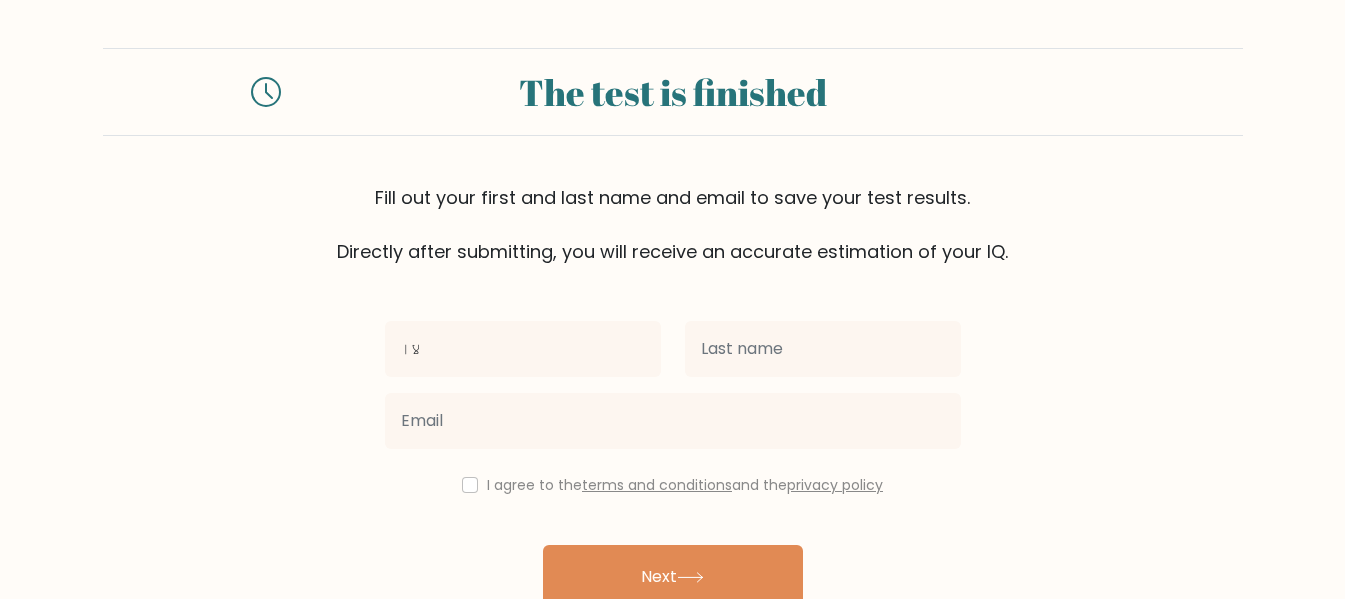 click on "I agree to the  terms and conditions  and the  privacy policy" at bounding box center (685, 485) 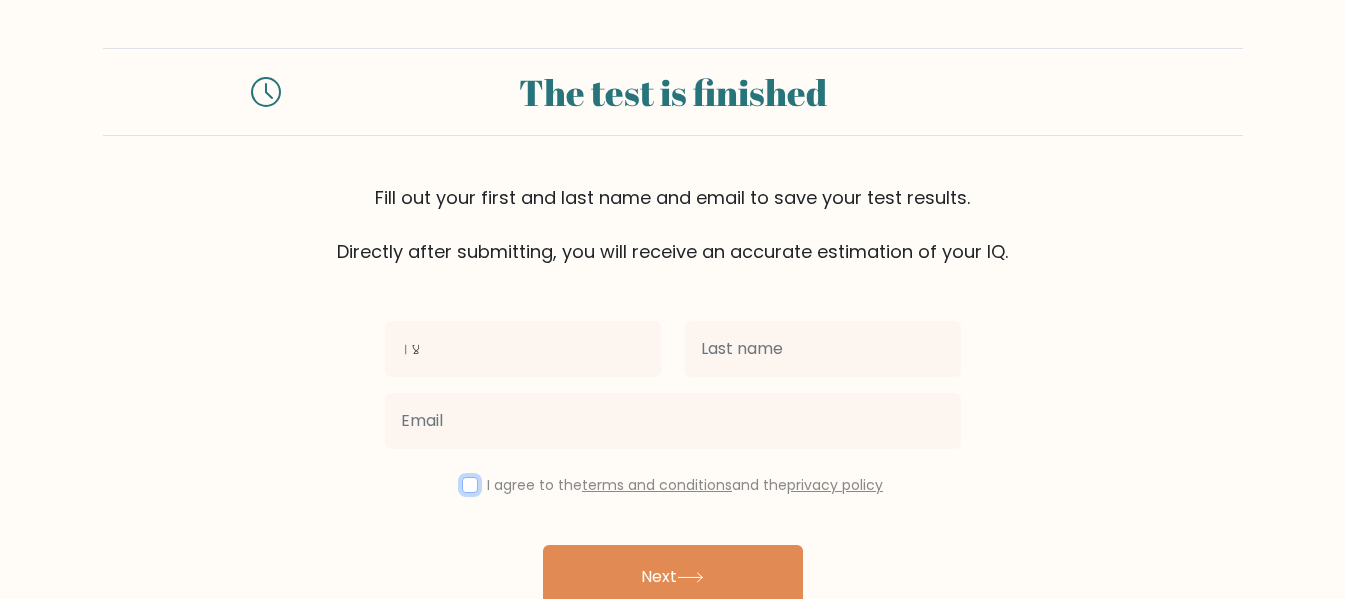 click at bounding box center (470, 485) 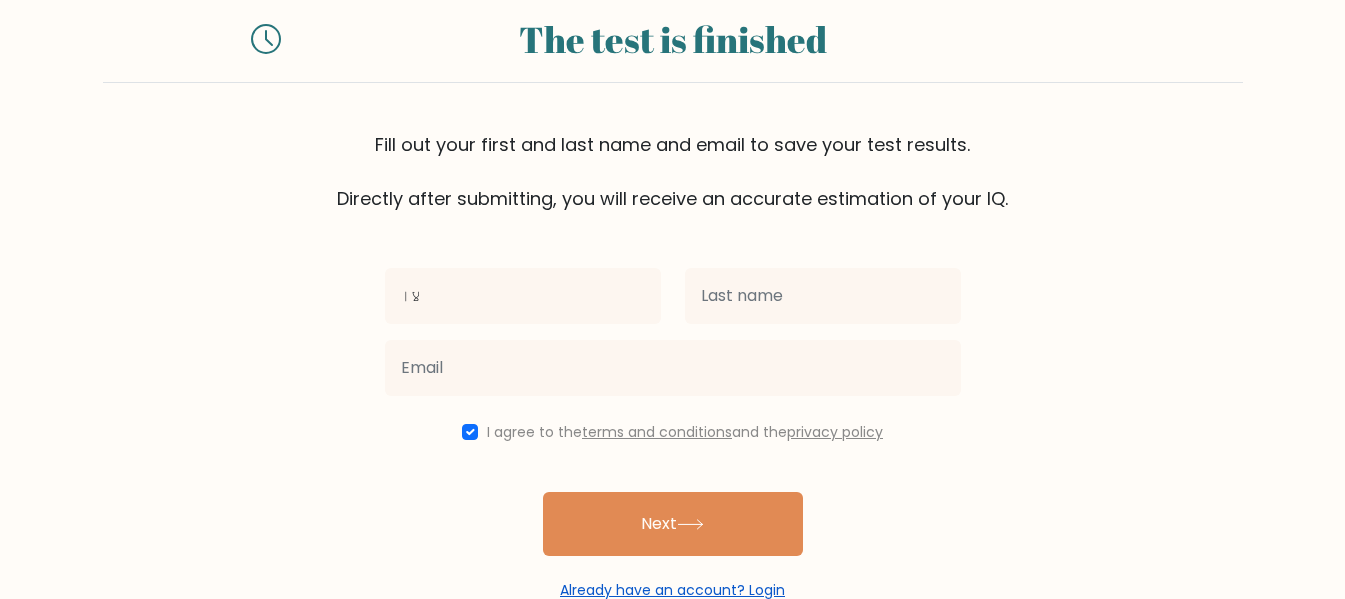scroll, scrollTop: 103, scrollLeft: 0, axis: vertical 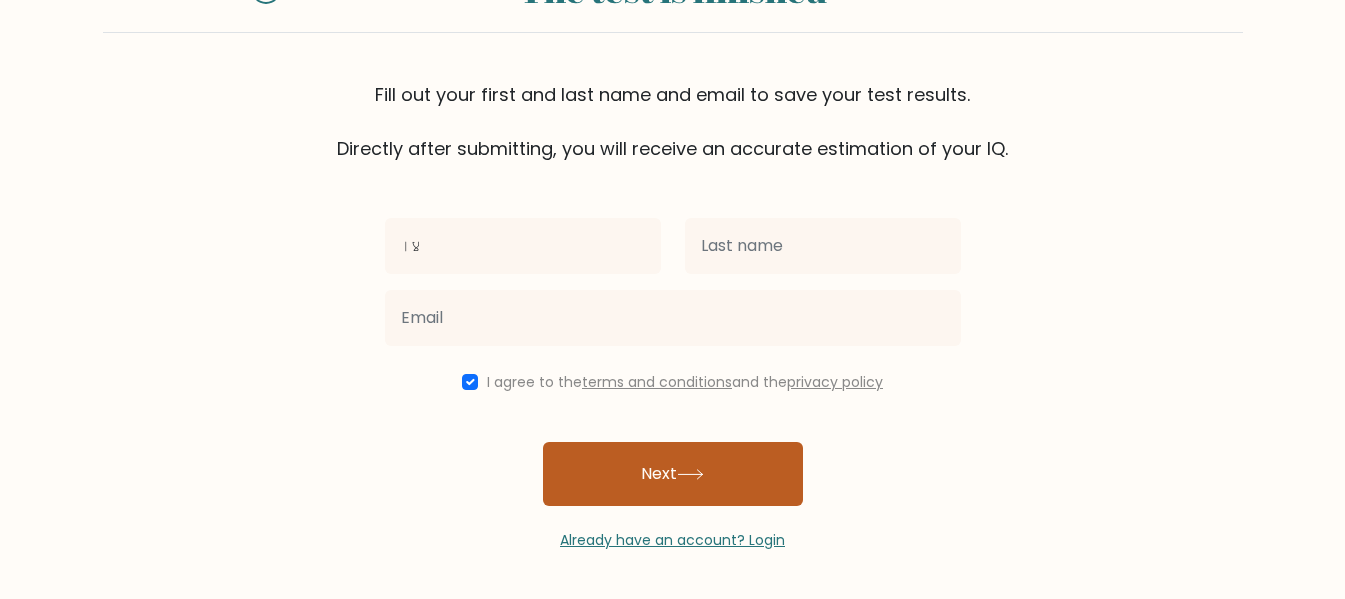 click at bounding box center (690, 474) 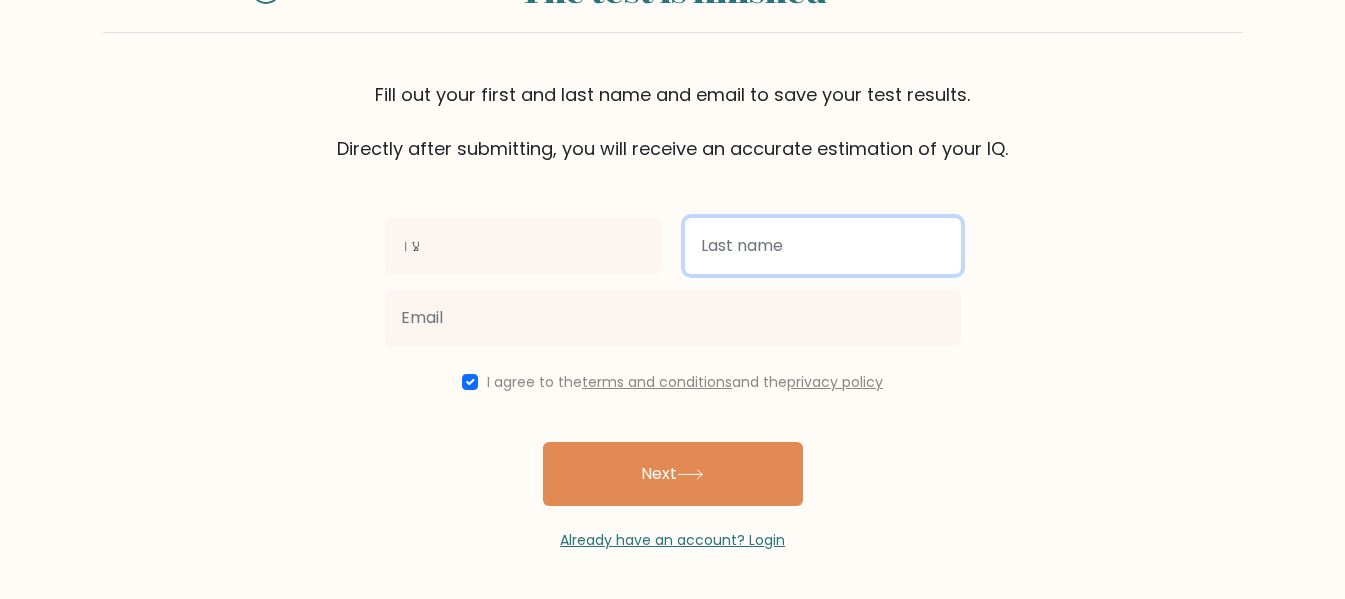 click at bounding box center (823, 246) 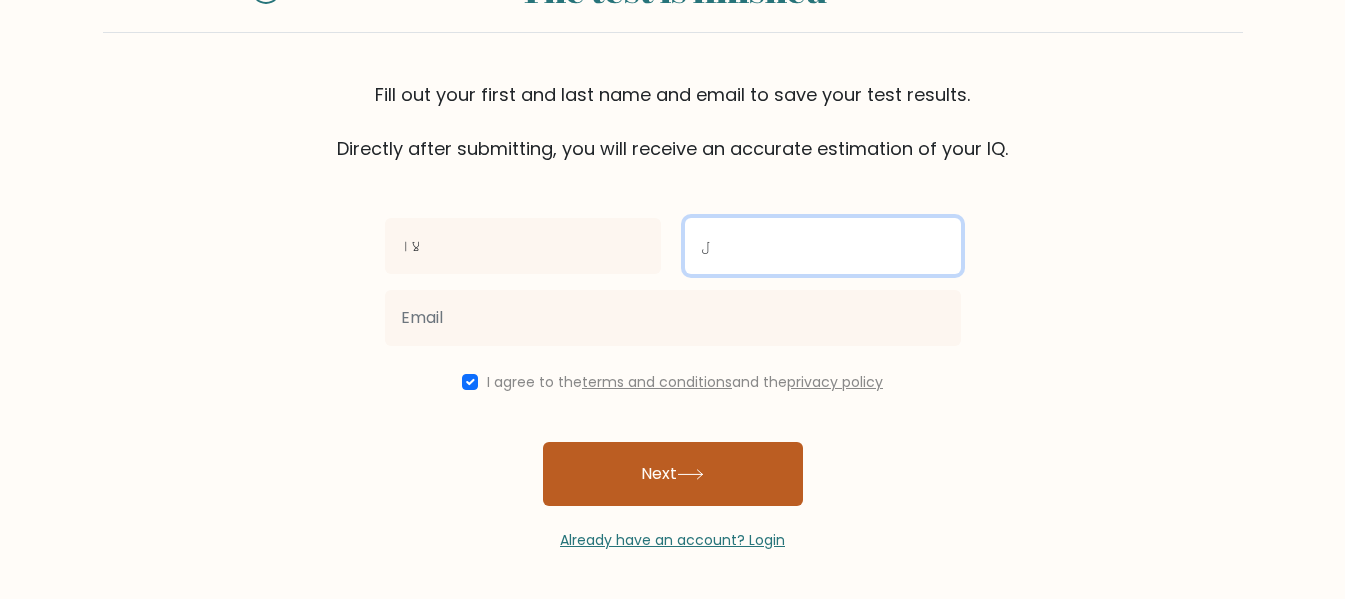 type on "ل" 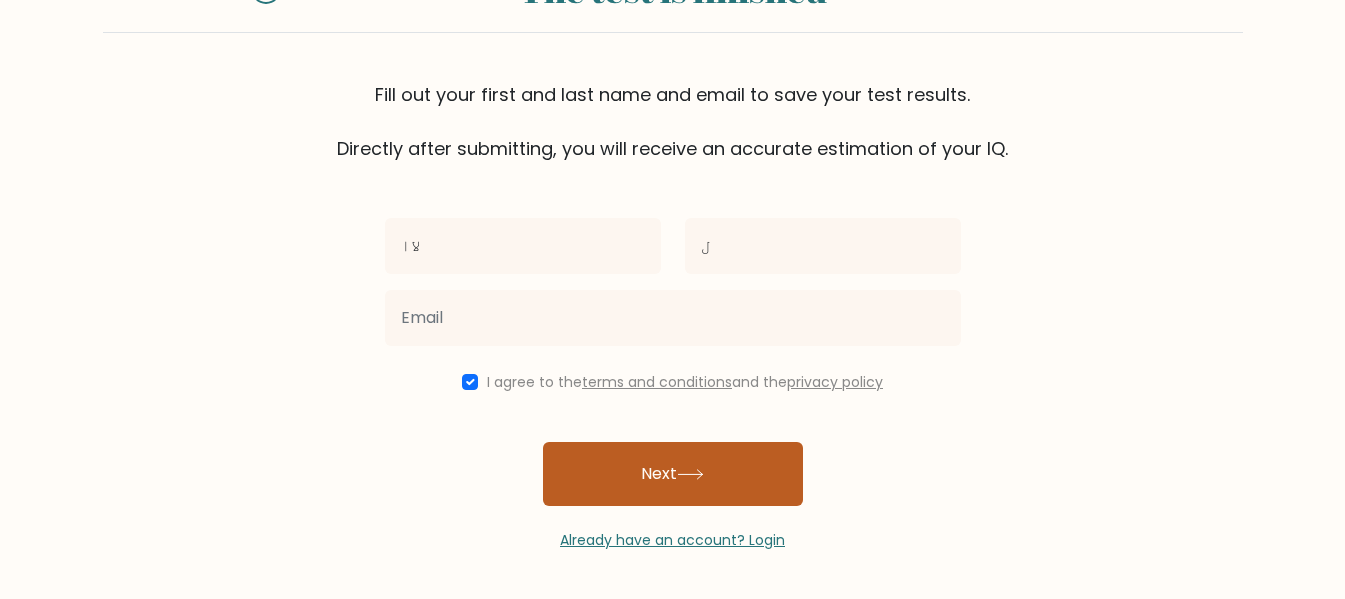 click on "Next" at bounding box center [673, 474] 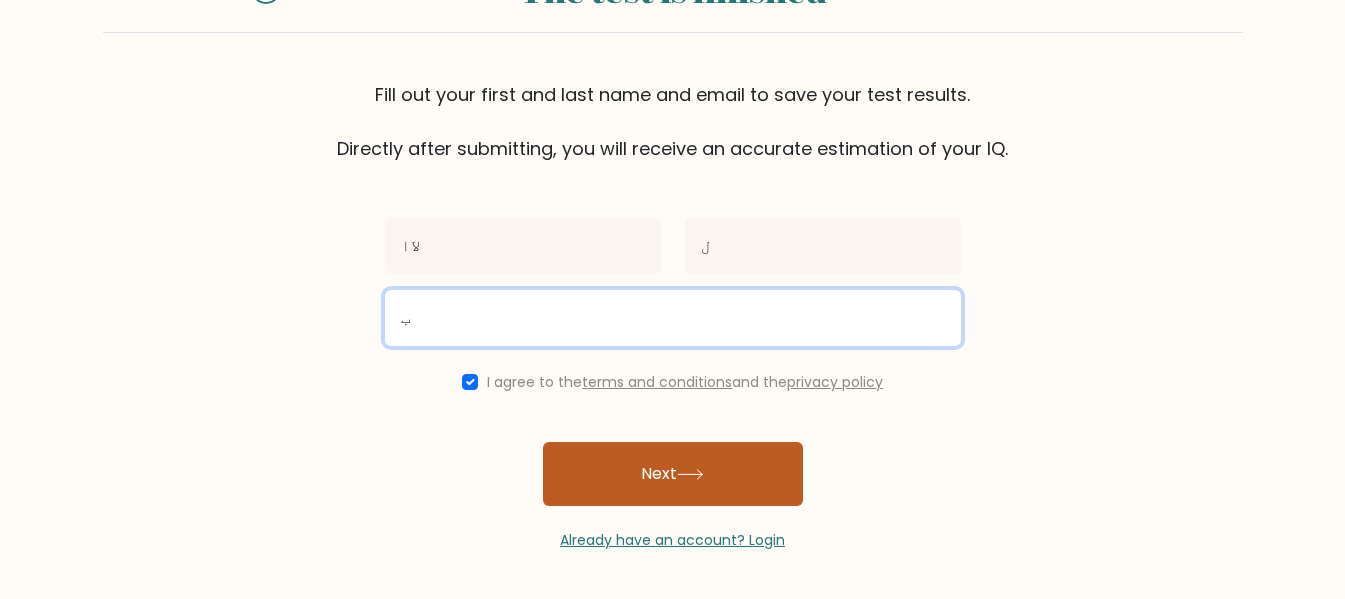 type on "ب" 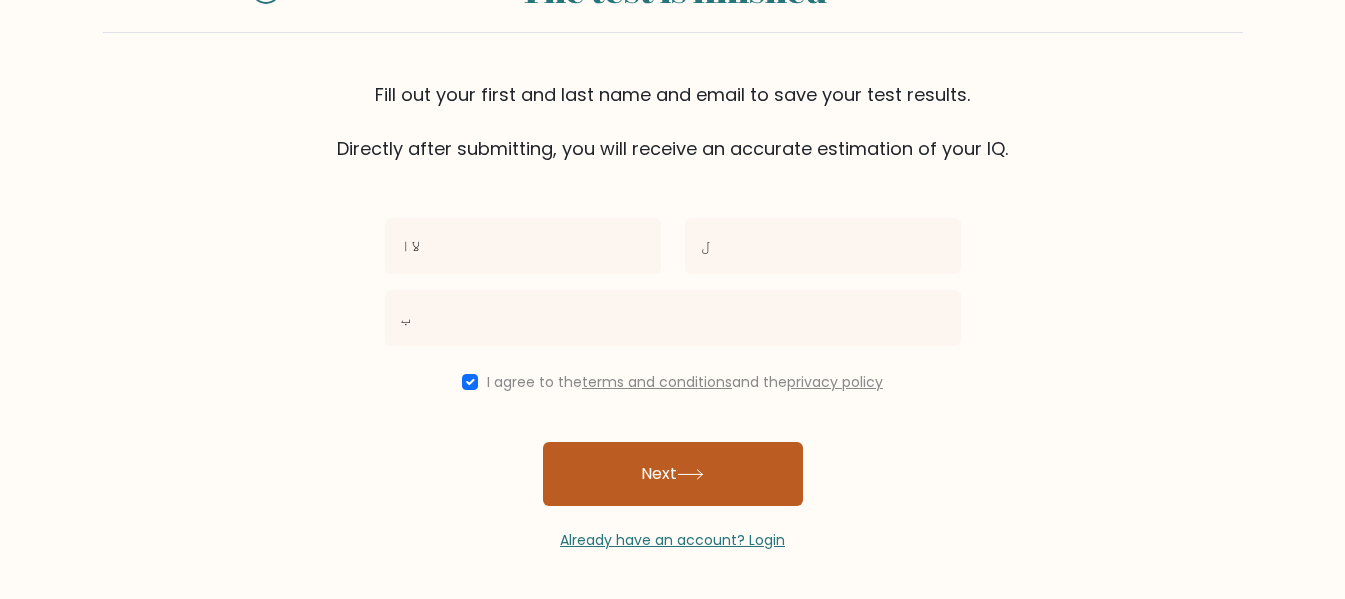 click on "Next" at bounding box center (673, 474) 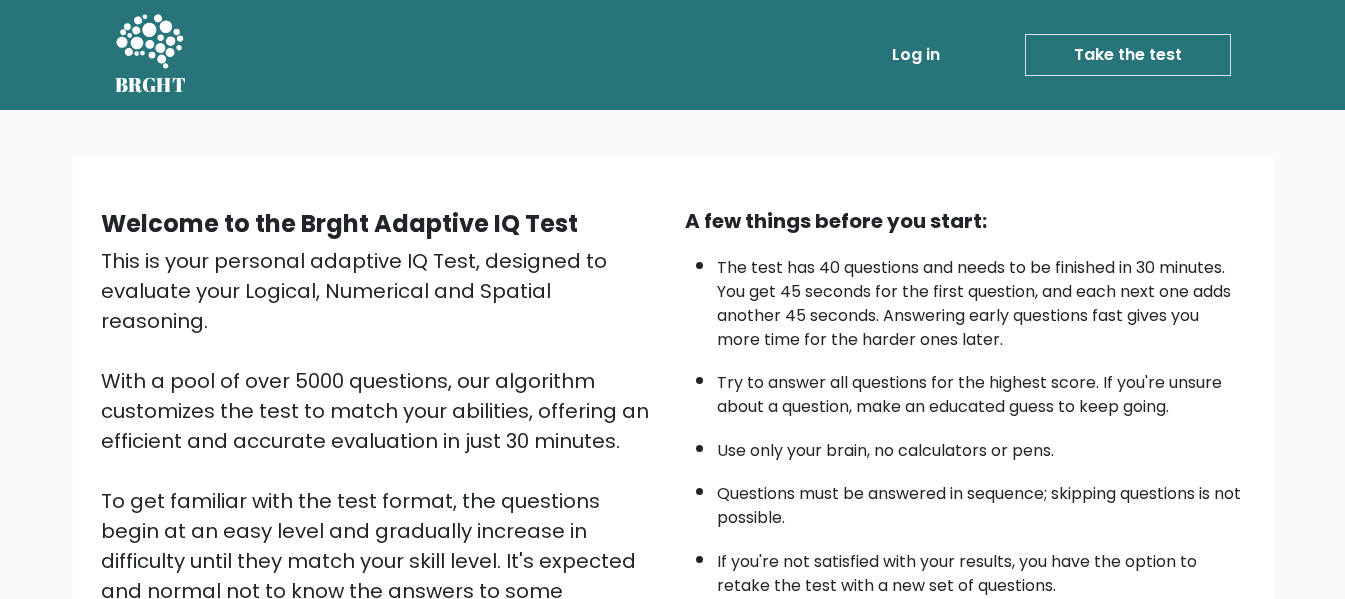 scroll, scrollTop: 0, scrollLeft: 0, axis: both 